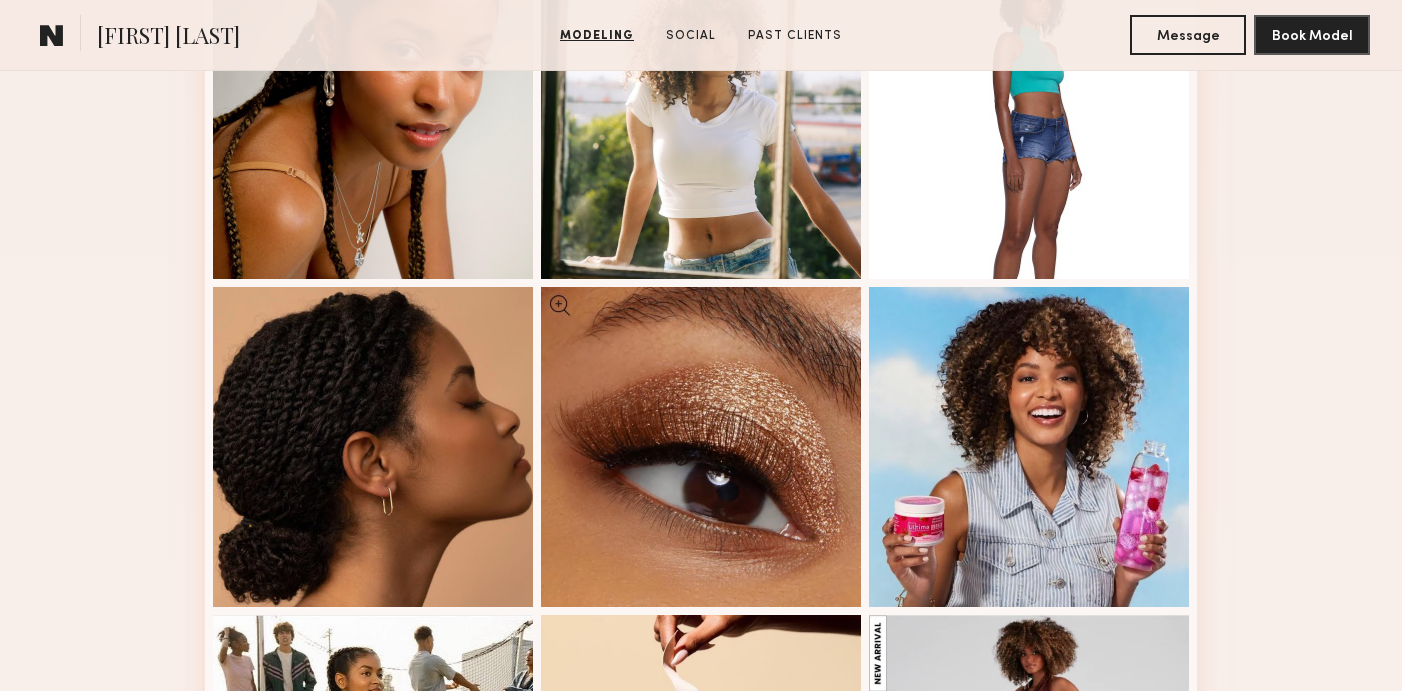 scroll, scrollTop: 1963, scrollLeft: 0, axis: vertical 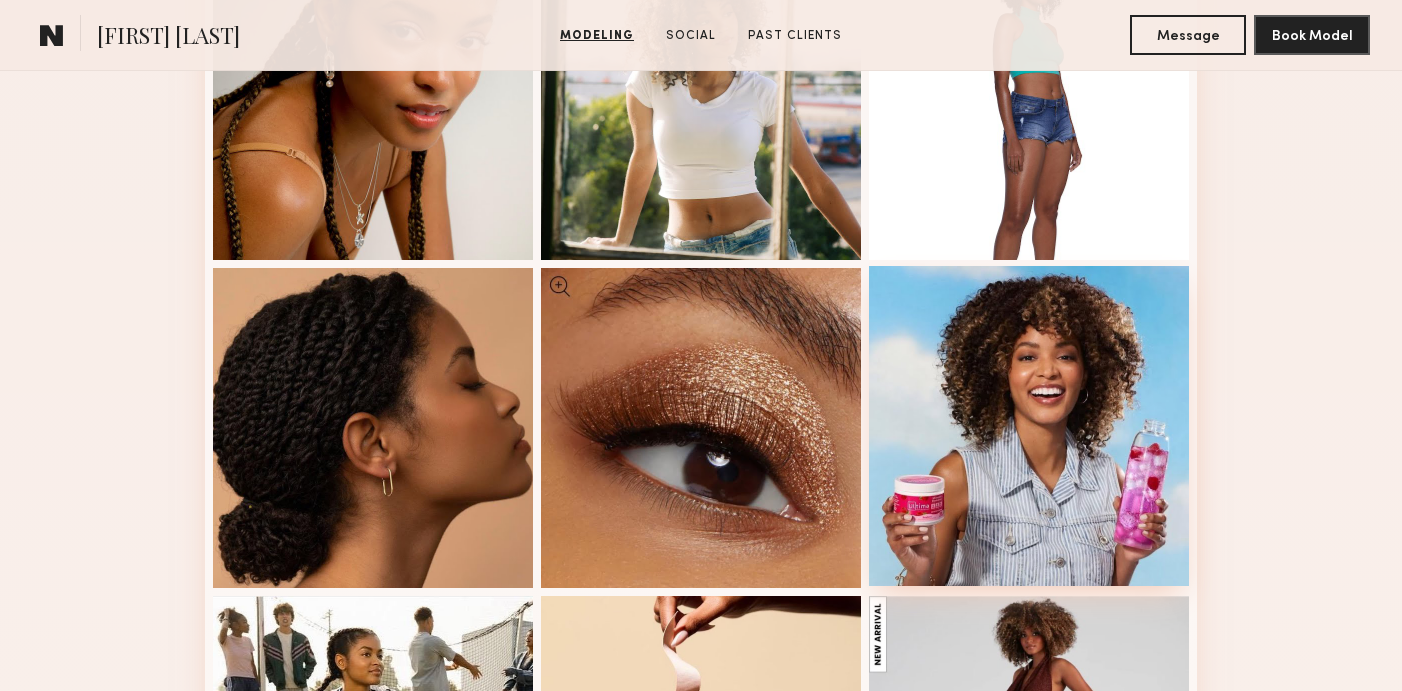 click at bounding box center [1029, 426] 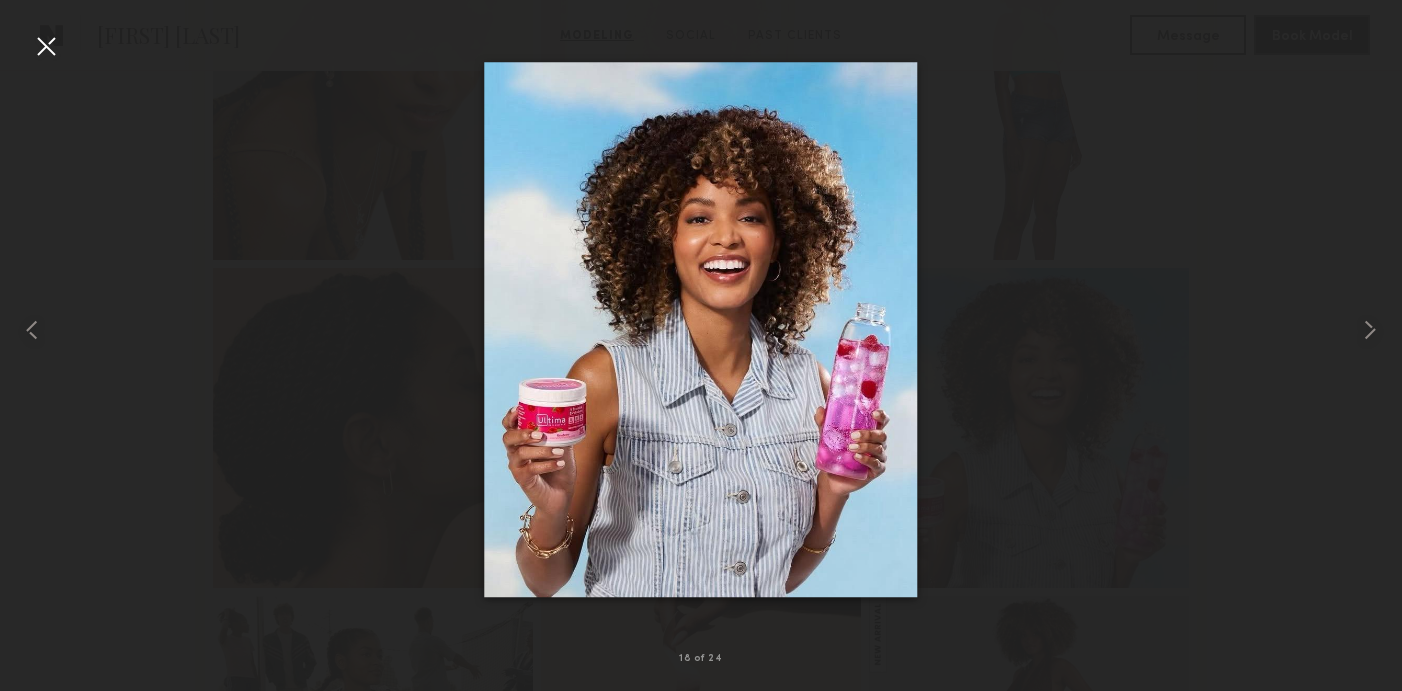 click at bounding box center (46, 46) 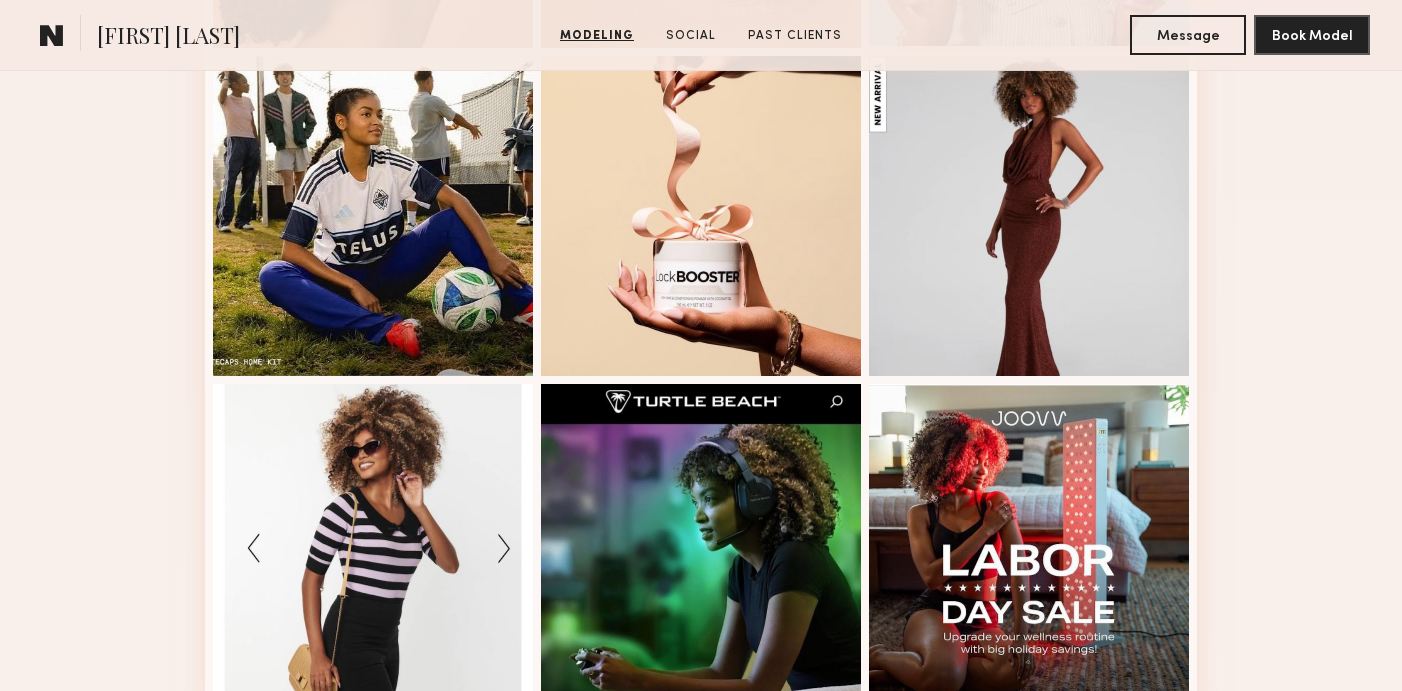 scroll, scrollTop: 2505, scrollLeft: 0, axis: vertical 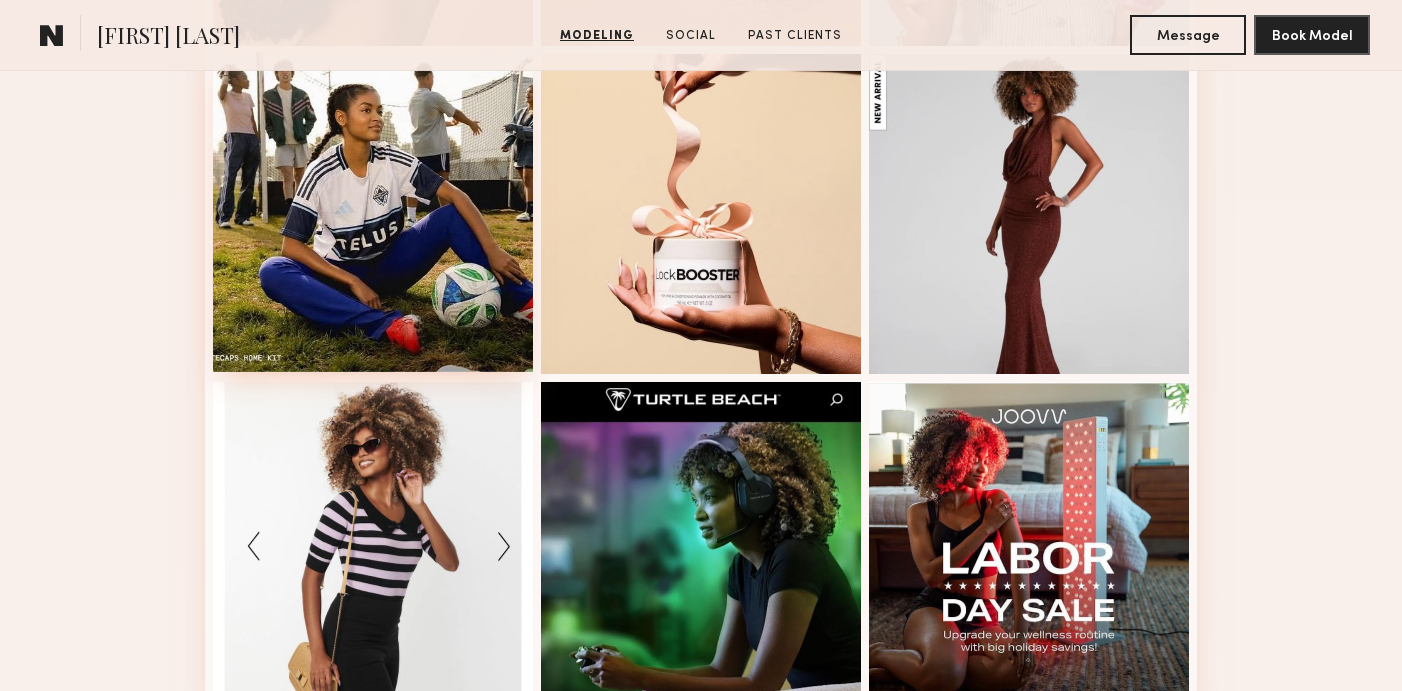 click at bounding box center (373, 212) 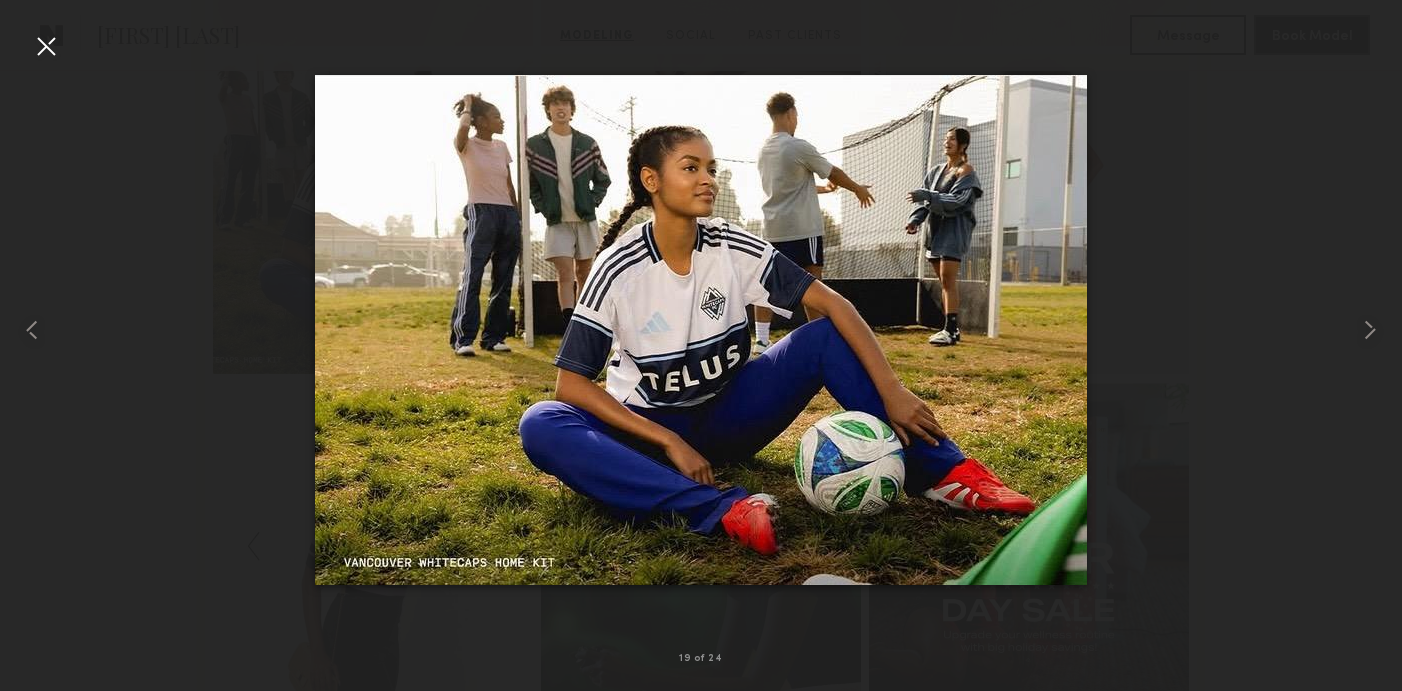 click at bounding box center (46, 46) 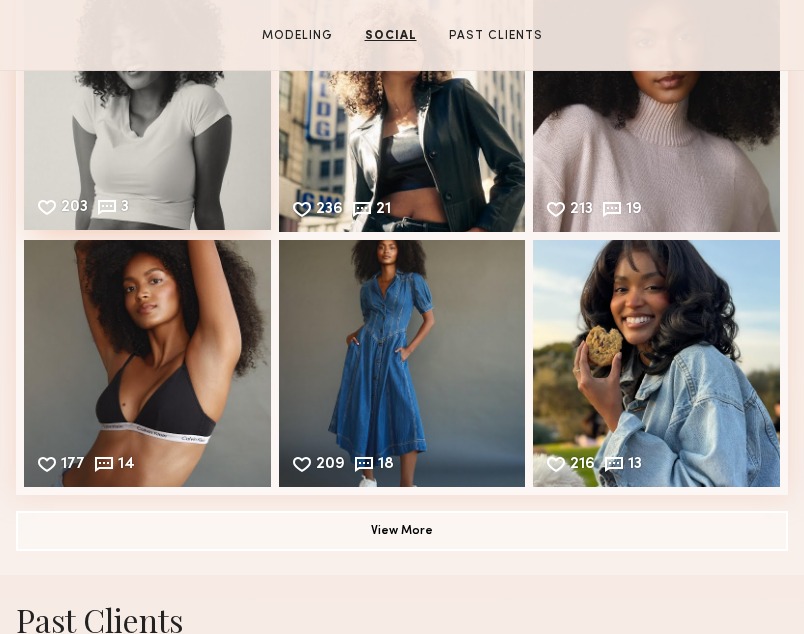 scroll, scrollTop: 2807, scrollLeft: 0, axis: vertical 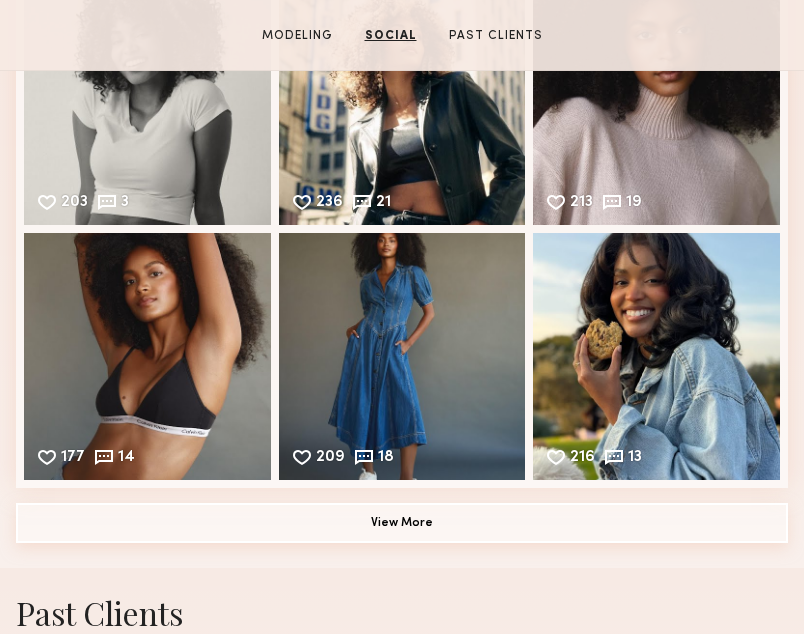 click on "View More" 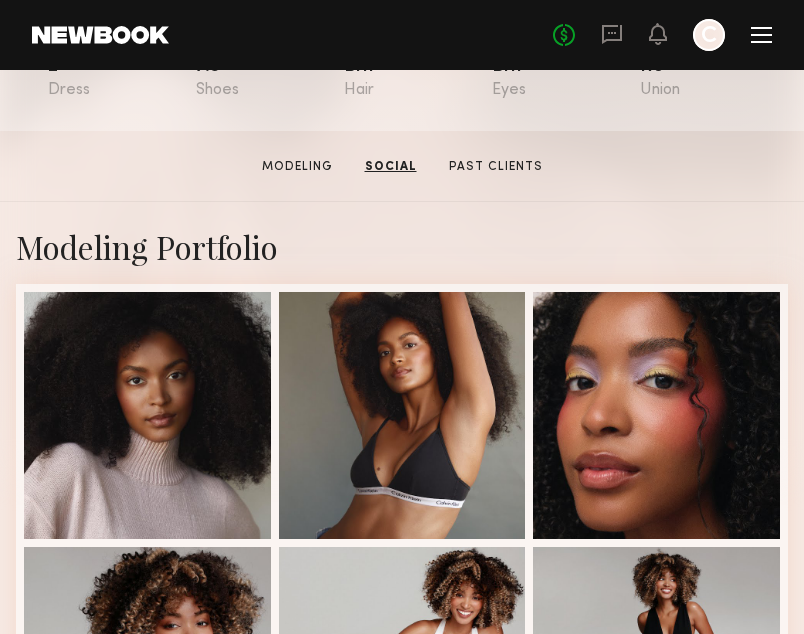 scroll, scrollTop: 0, scrollLeft: 0, axis: both 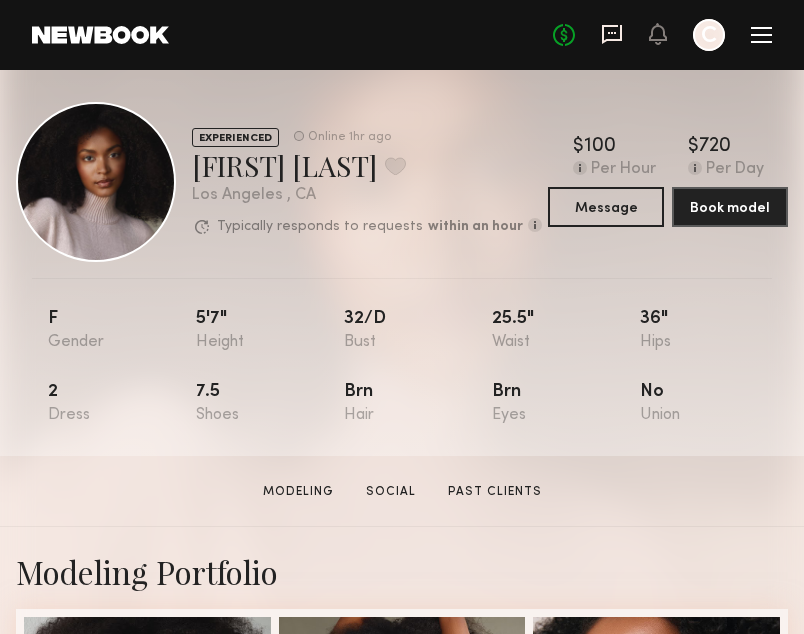 click 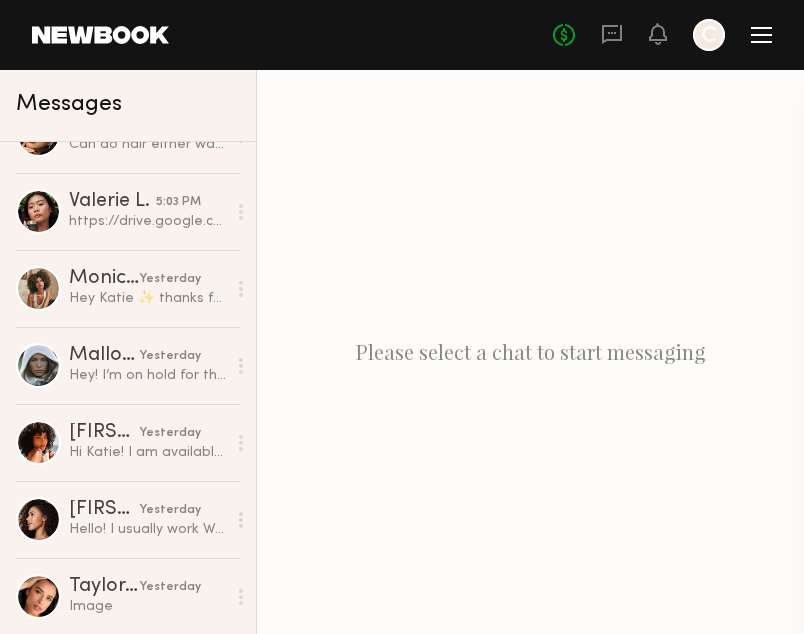 scroll, scrollTop: 534, scrollLeft: 0, axis: vertical 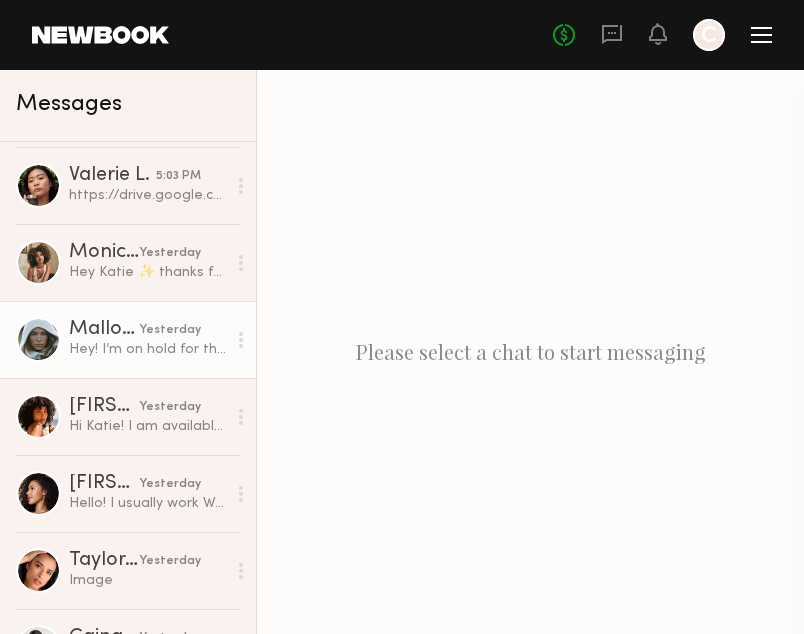 click on "Hey! I’m on hold for the 13th: could I let you know tomorrow?(:" 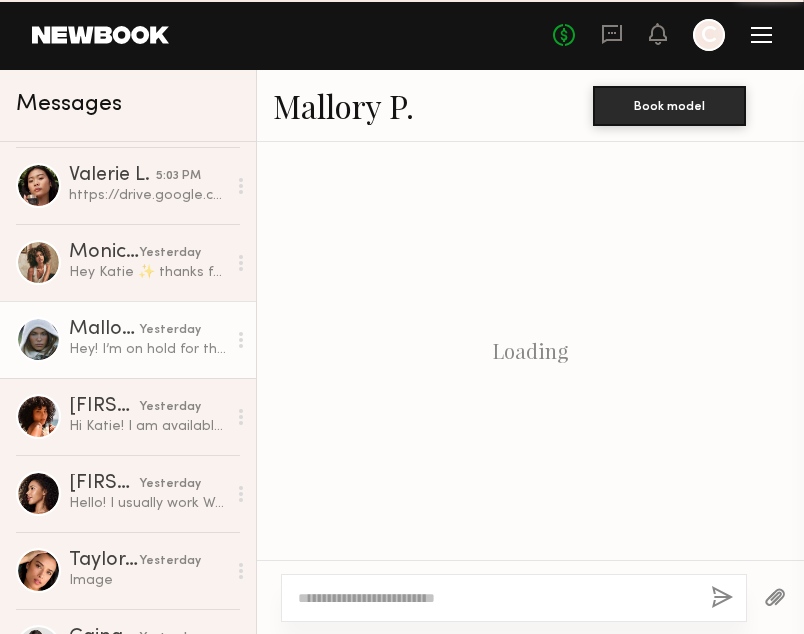 scroll, scrollTop: 682, scrollLeft: 0, axis: vertical 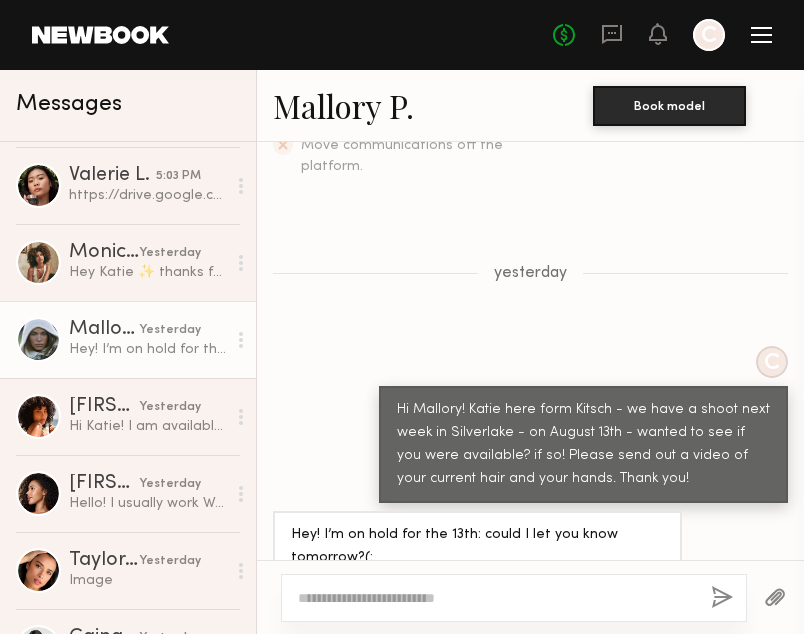 click on "Mallory P." 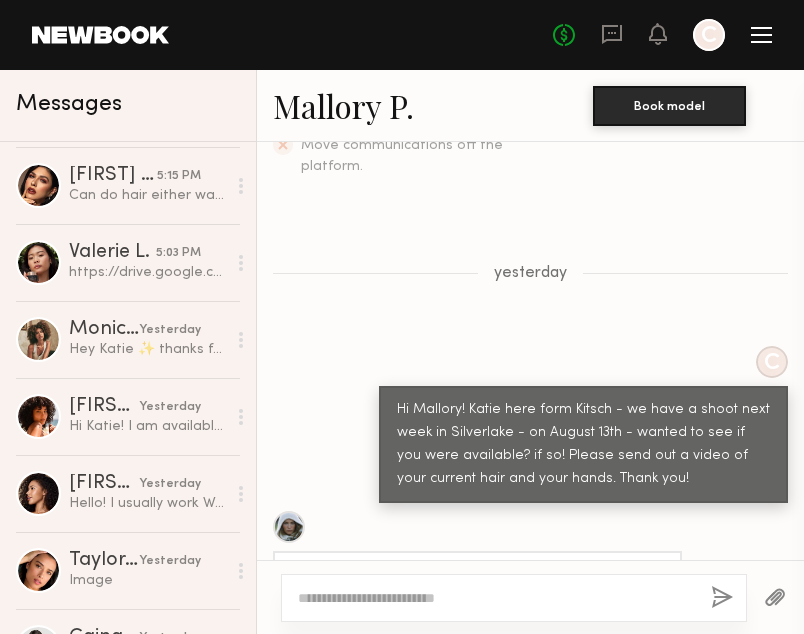 scroll, scrollTop: 1082, scrollLeft: 0, axis: vertical 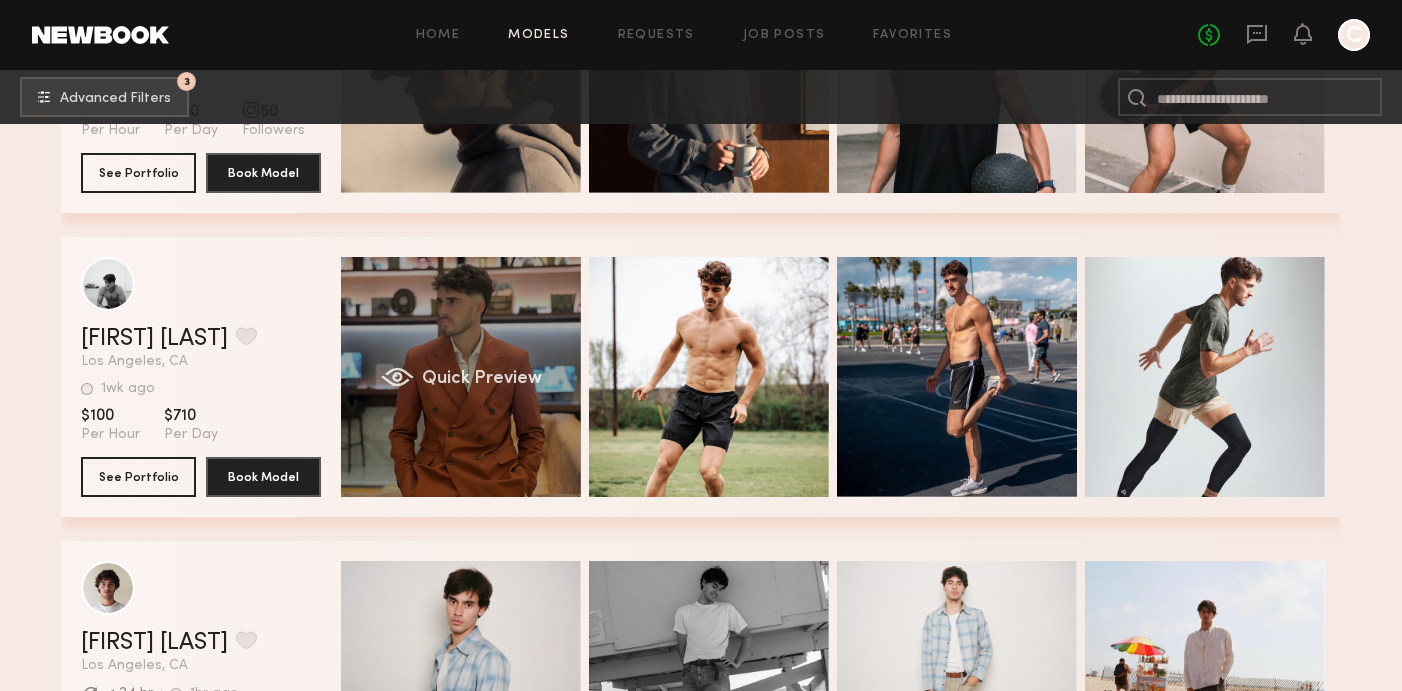 click on "Quick Preview" 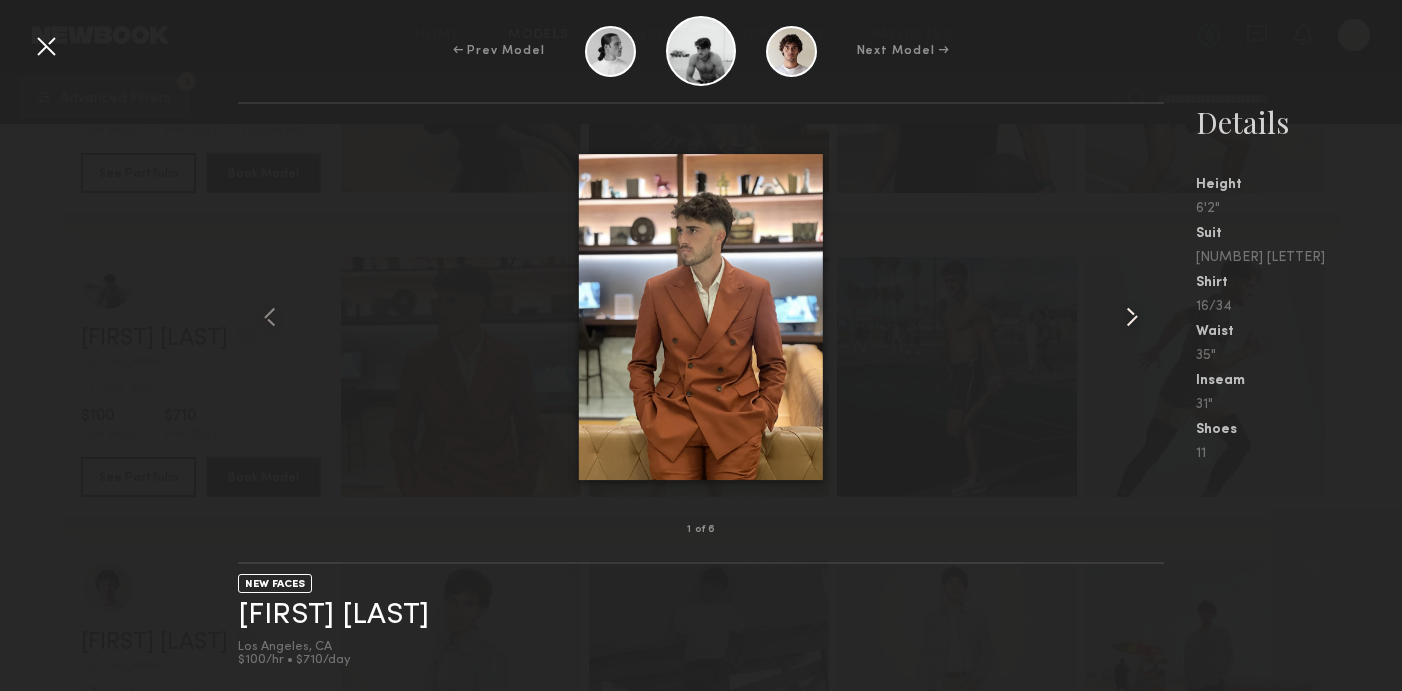 click at bounding box center (1132, 317) 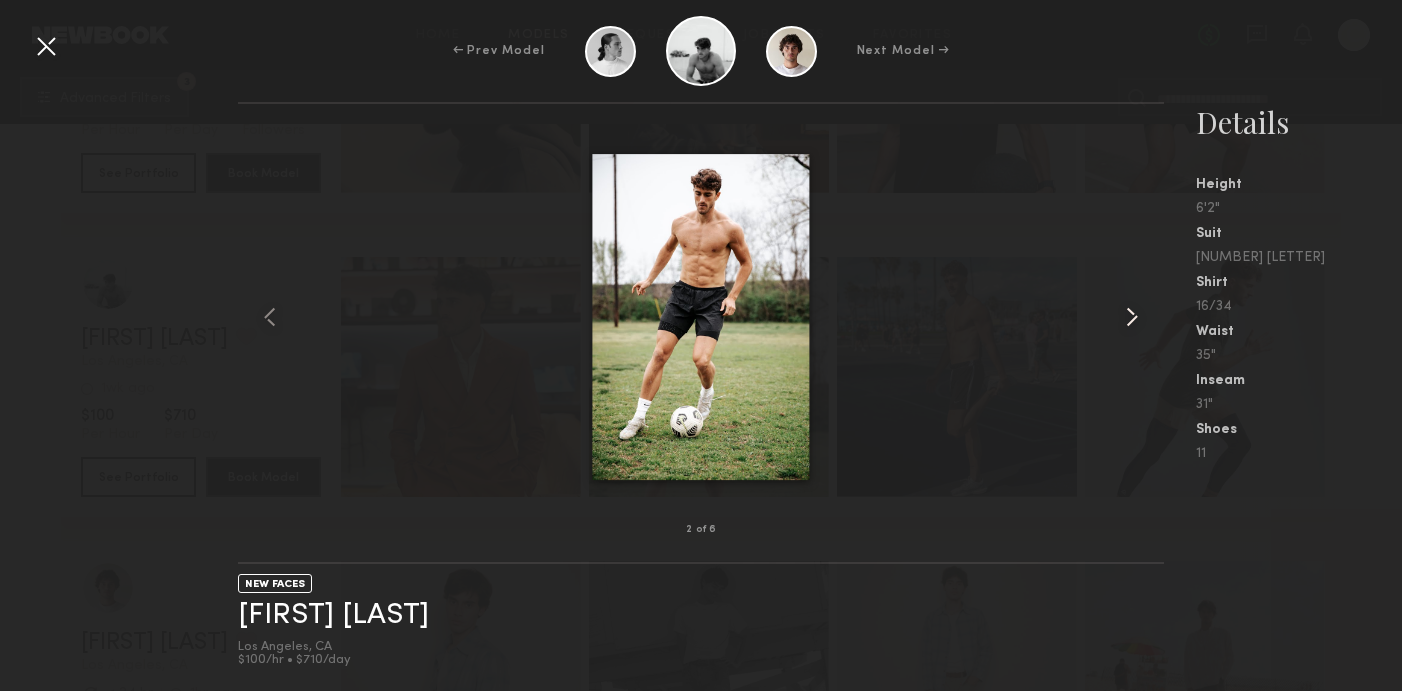 click at bounding box center (1132, 317) 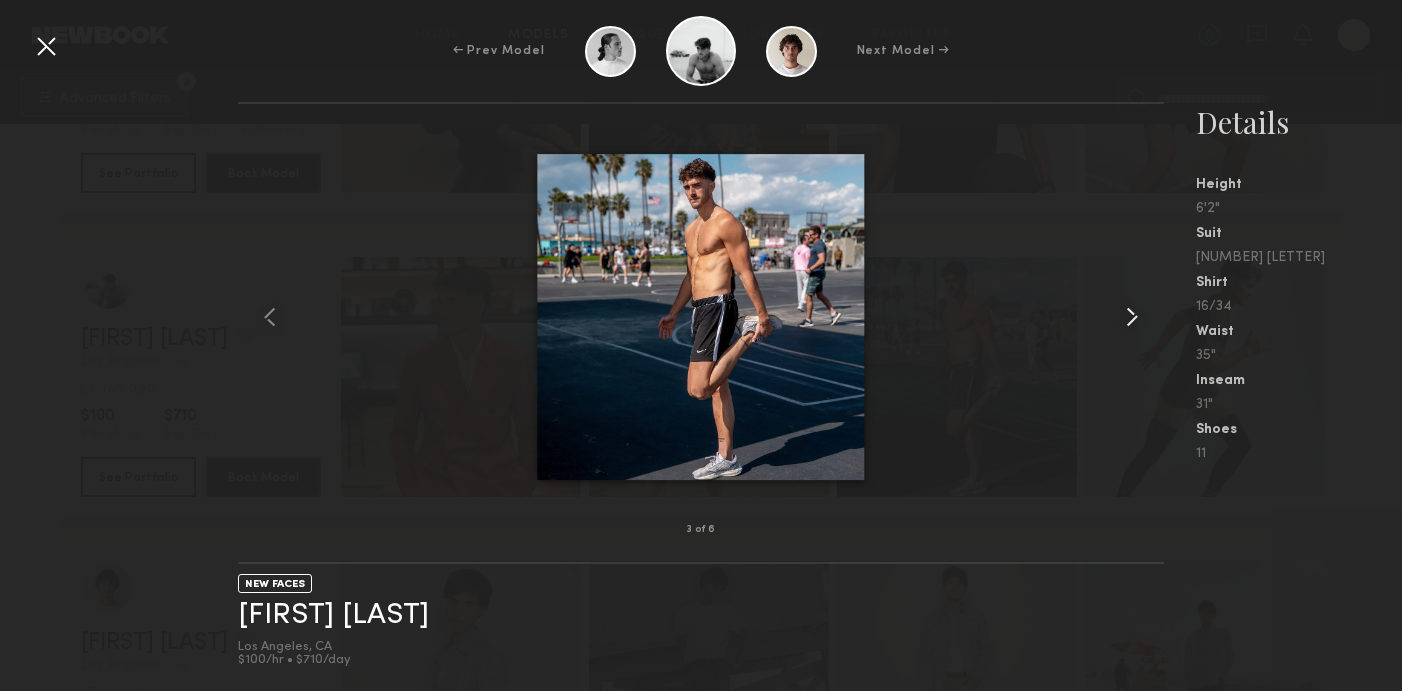 click at bounding box center (1132, 317) 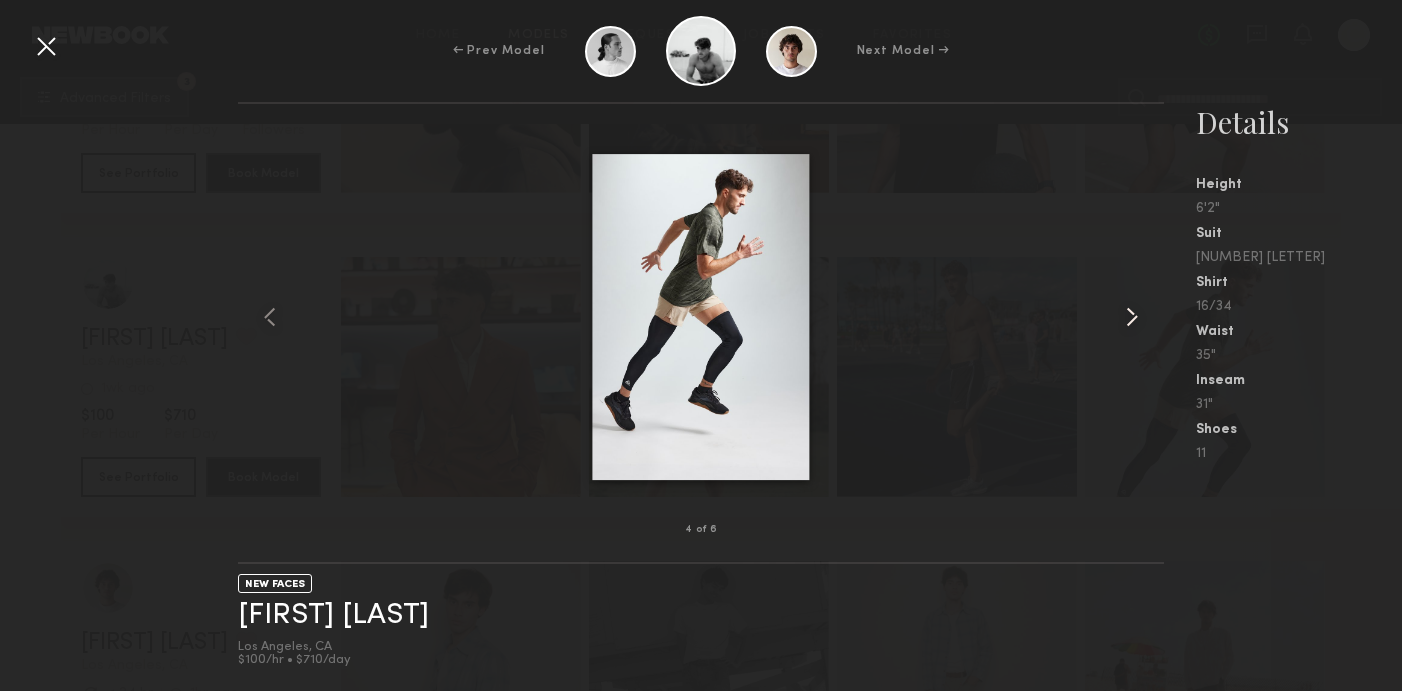 click at bounding box center [1132, 317] 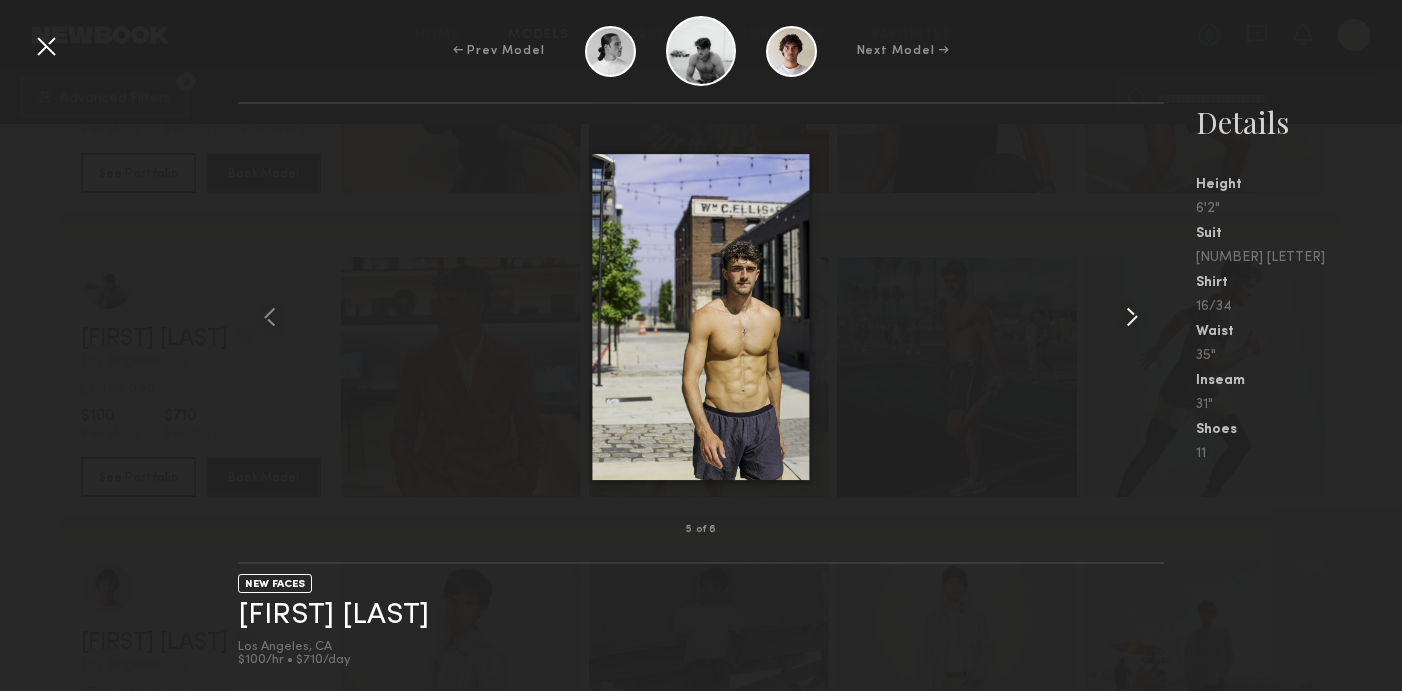 click at bounding box center [1132, 317] 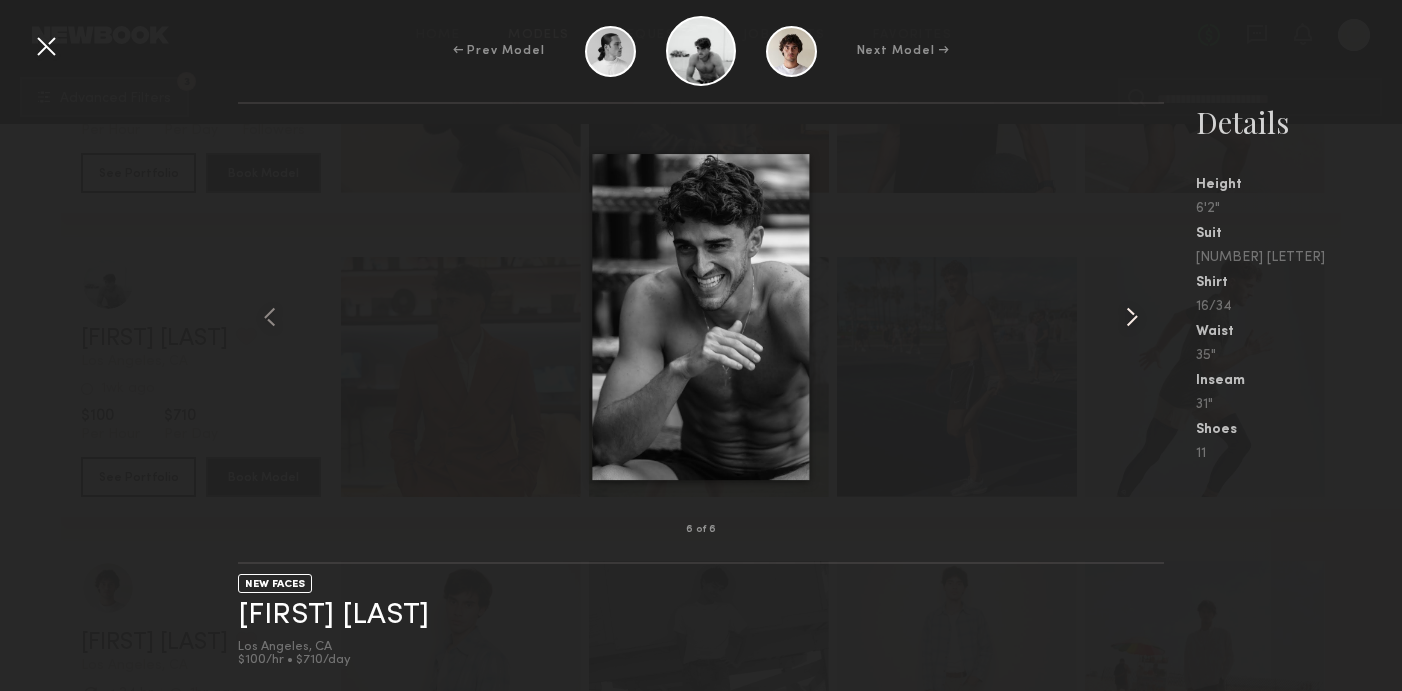 click at bounding box center [1132, 317] 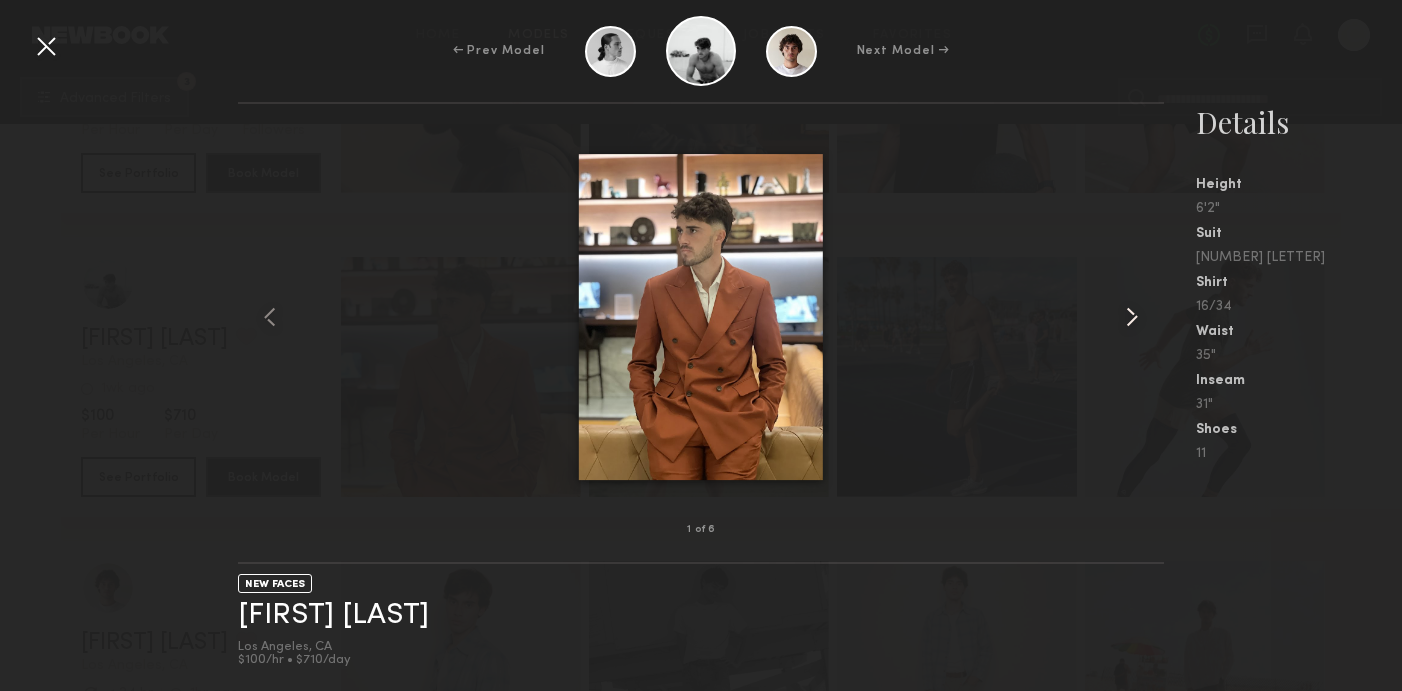 click at bounding box center [1132, 317] 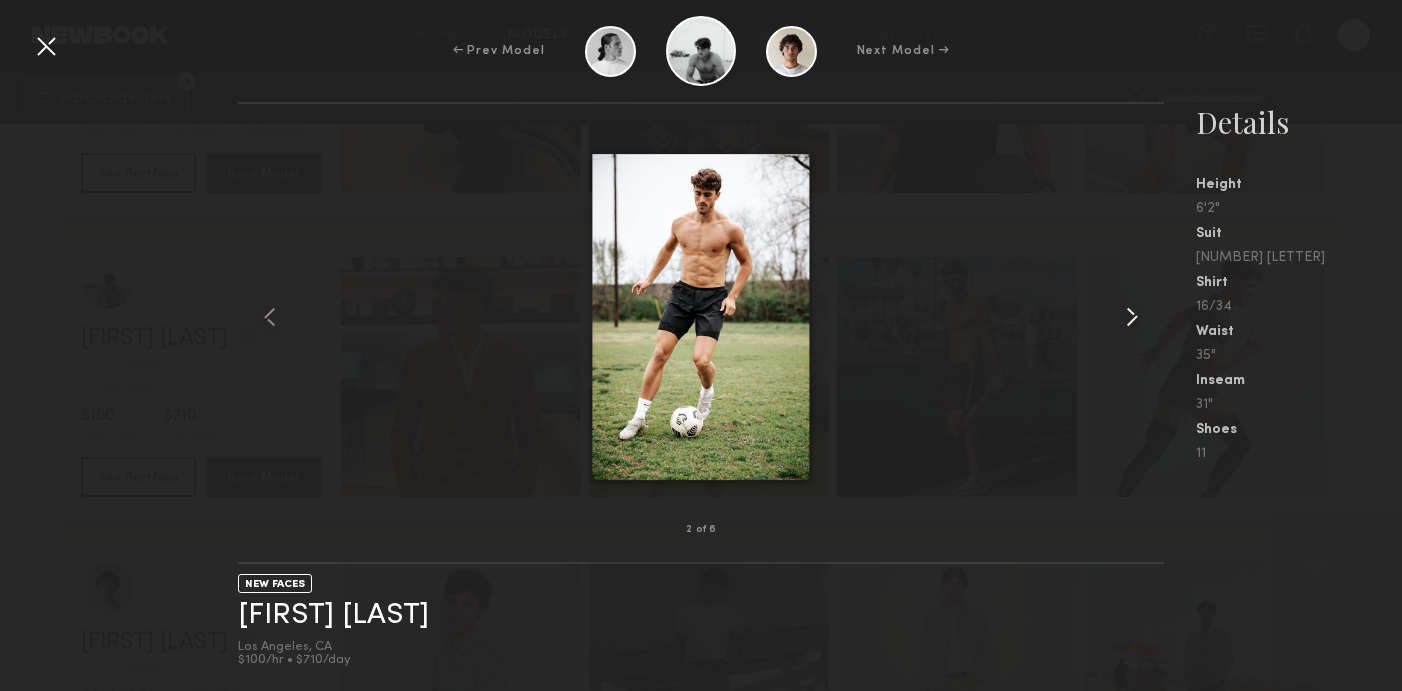 click at bounding box center [1132, 317] 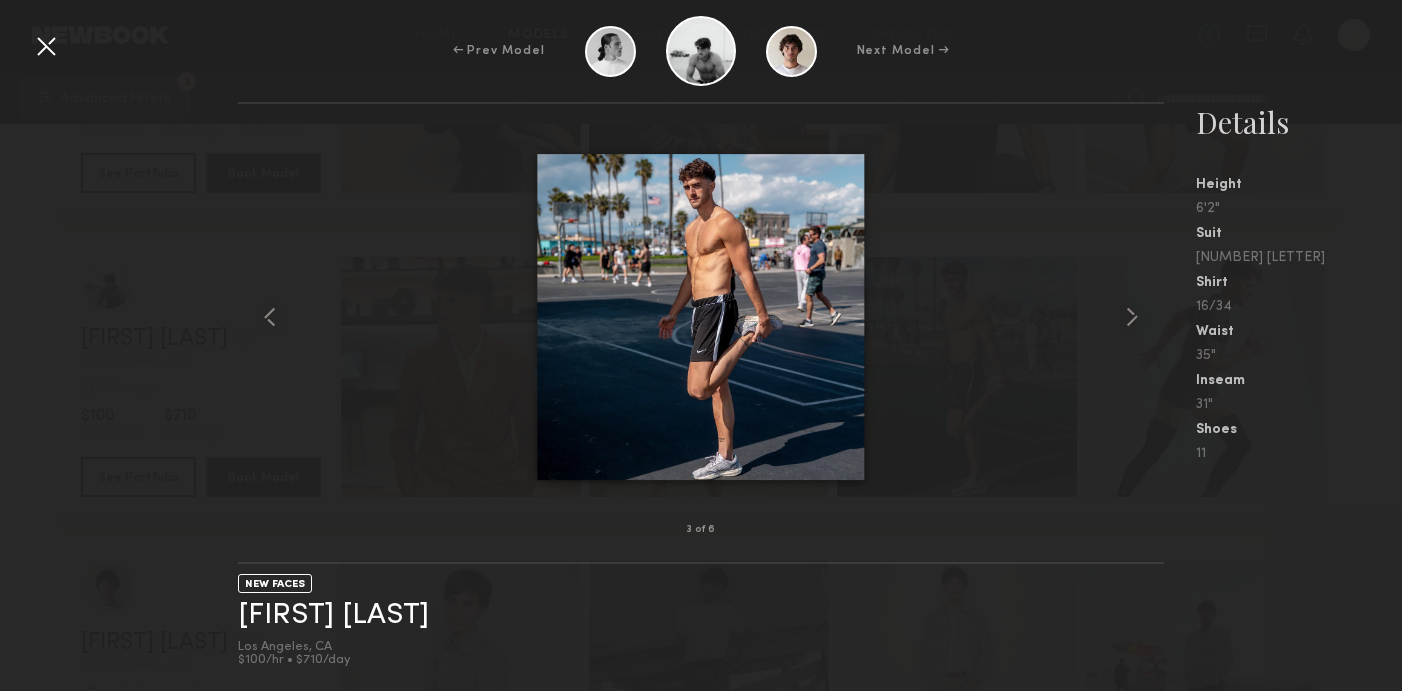 click at bounding box center [46, 46] 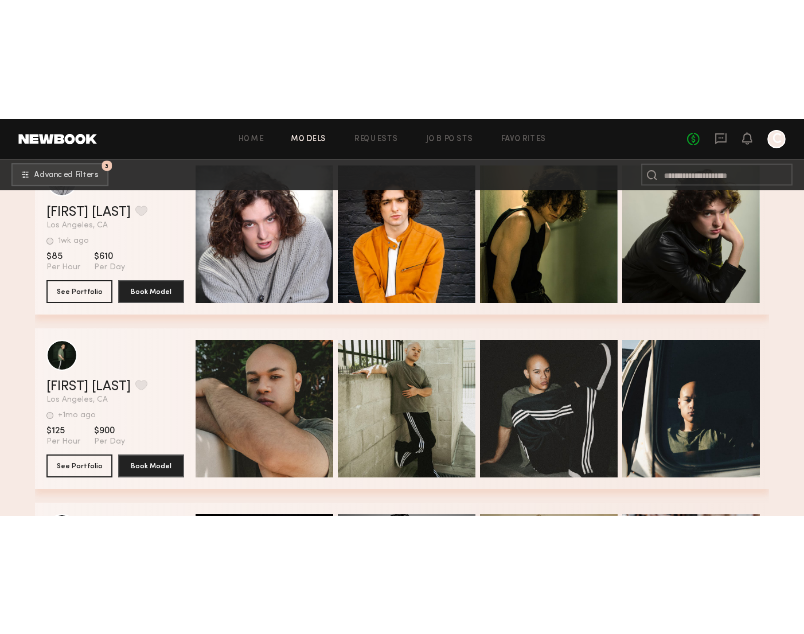 scroll, scrollTop: 97120, scrollLeft: 0, axis: vertical 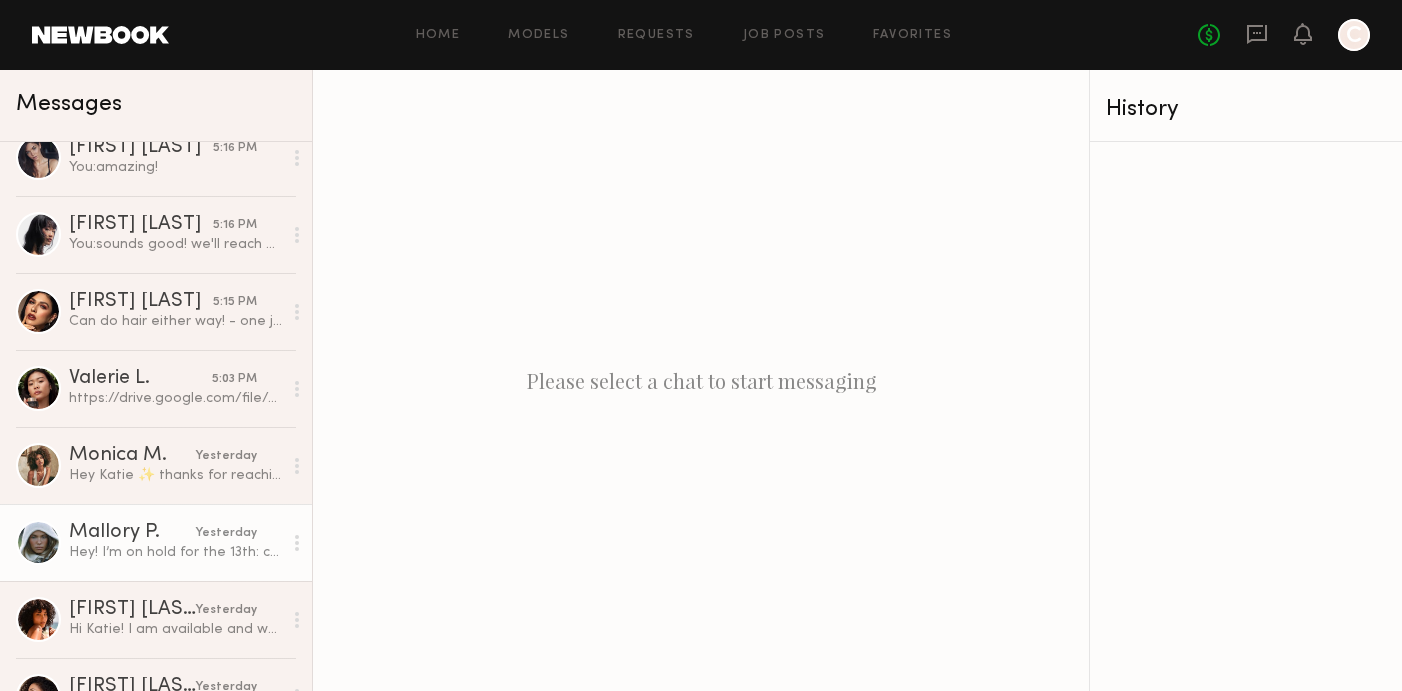 click on "Mallory P." 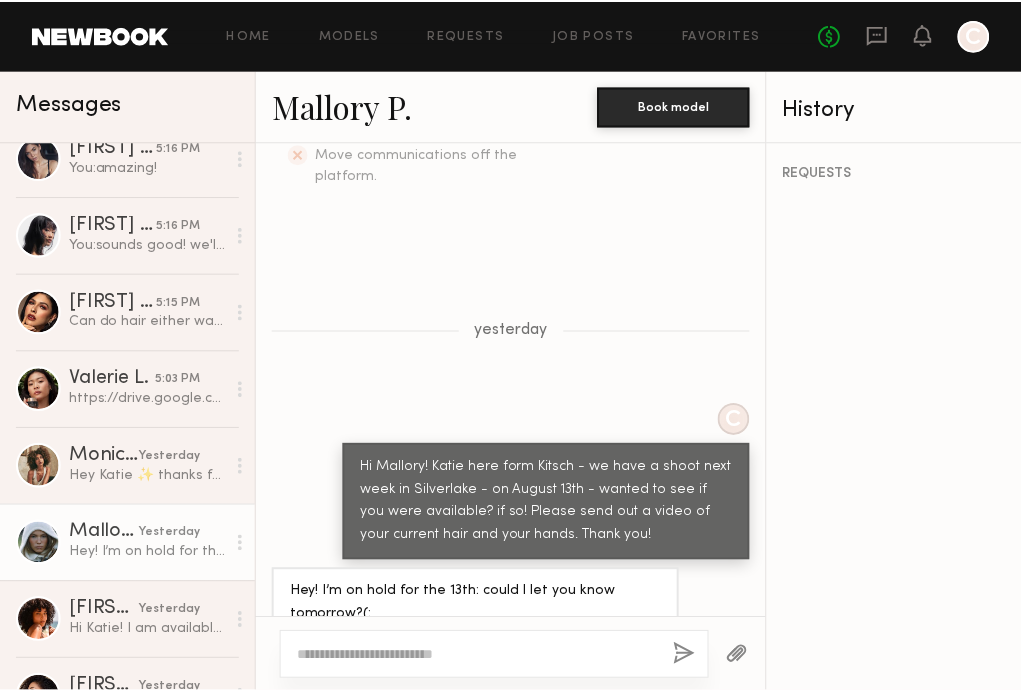 scroll, scrollTop: 625, scrollLeft: 0, axis: vertical 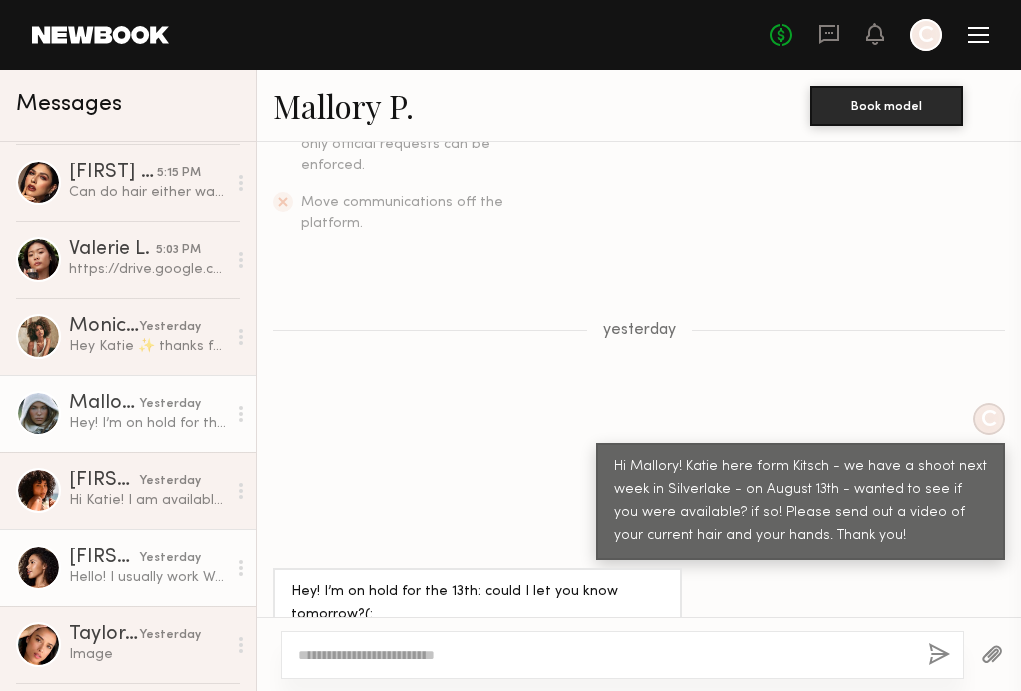 click on "Hello! I usually work Wednesday but I can make myself available would it be a half or full day and what is the rate. I will get you a hair and hand video as soon as possible" 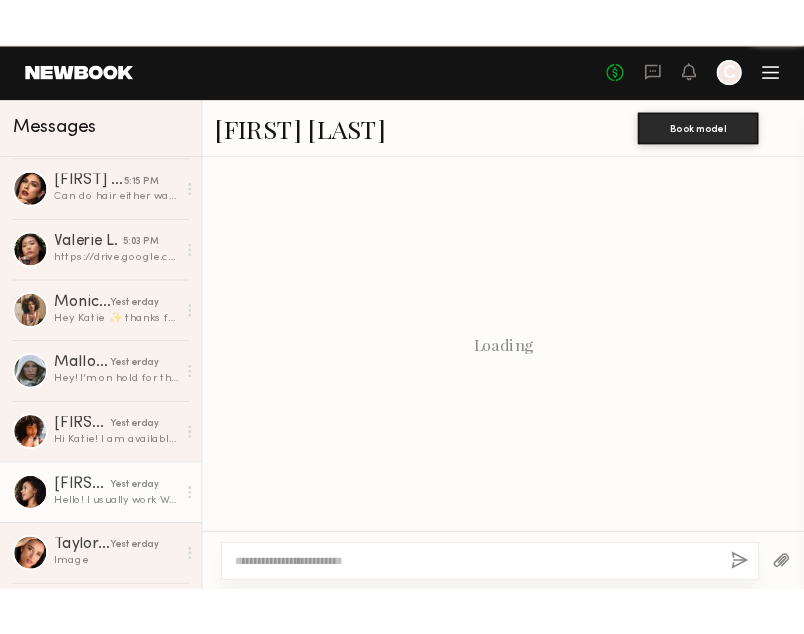 scroll, scrollTop: 671, scrollLeft: 0, axis: vertical 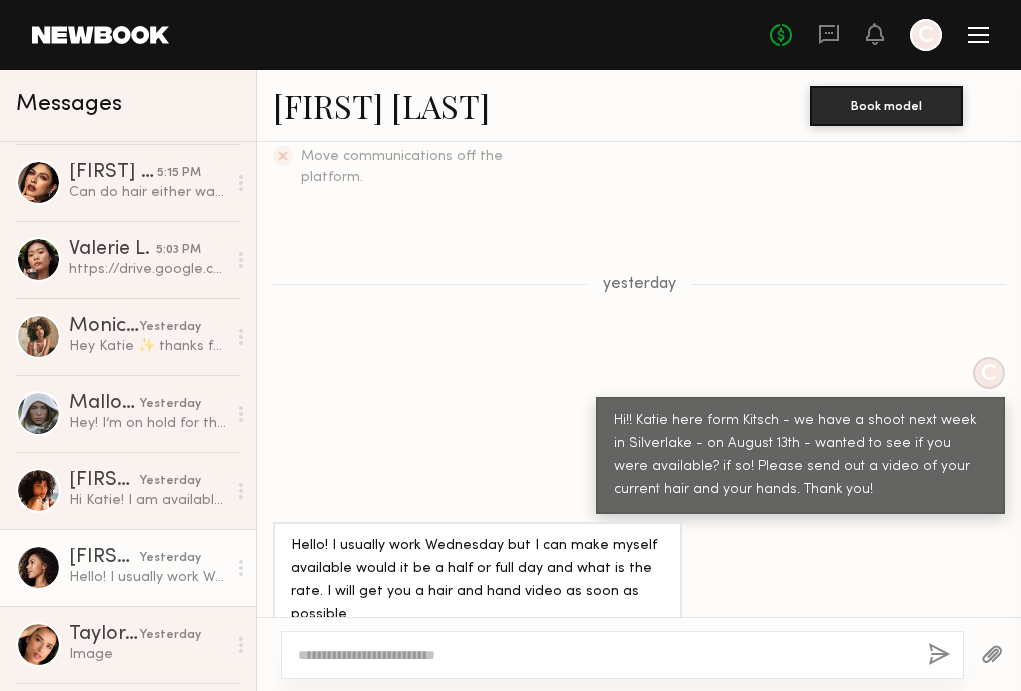 click on "[FIRST] [LAST]" 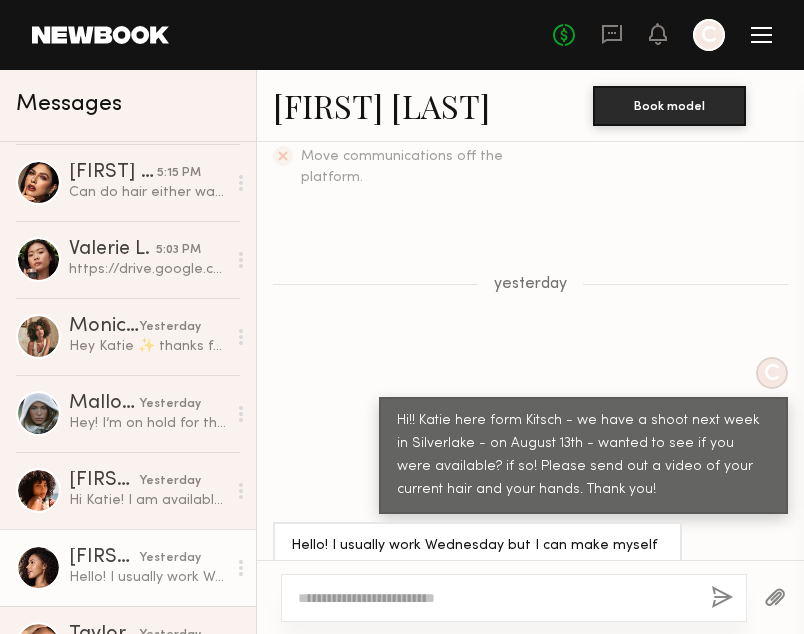 scroll, scrollTop: 728, scrollLeft: 0, axis: vertical 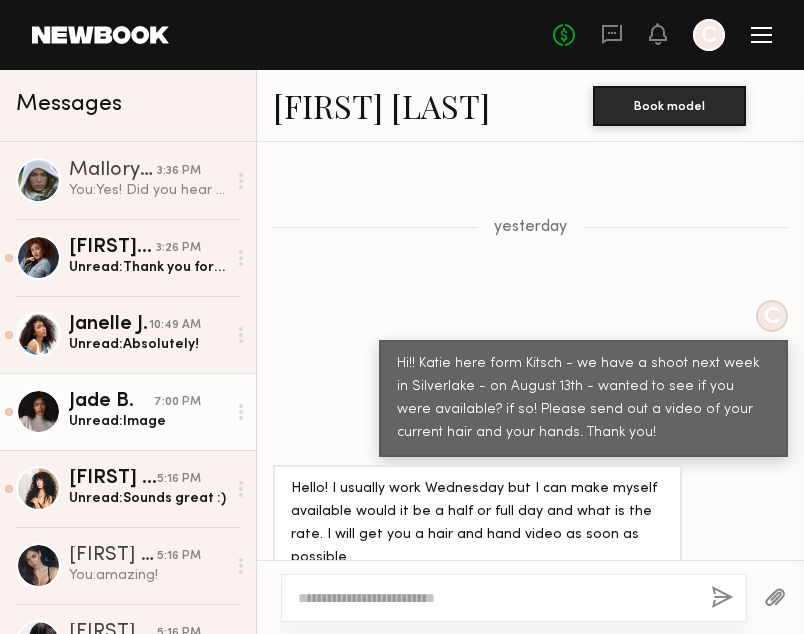 click on "Jade B." 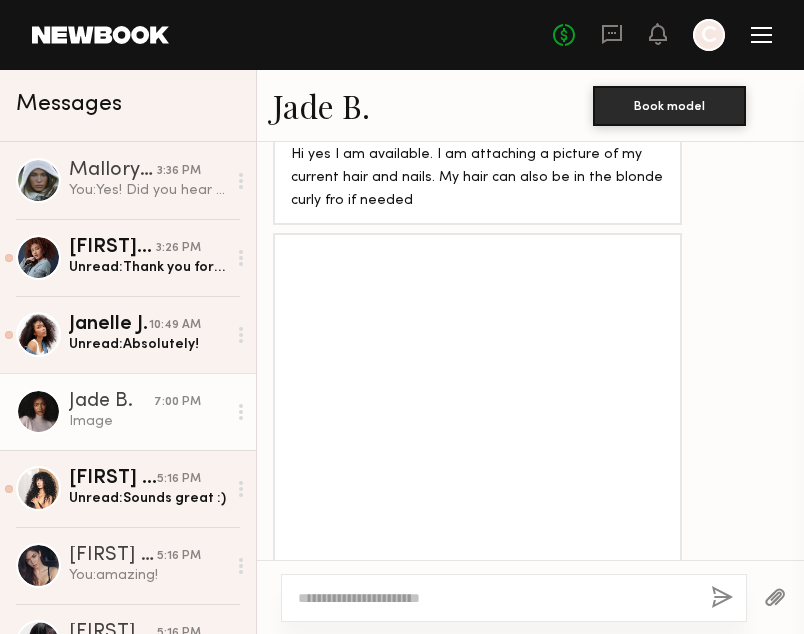 scroll, scrollTop: 1524, scrollLeft: 0, axis: vertical 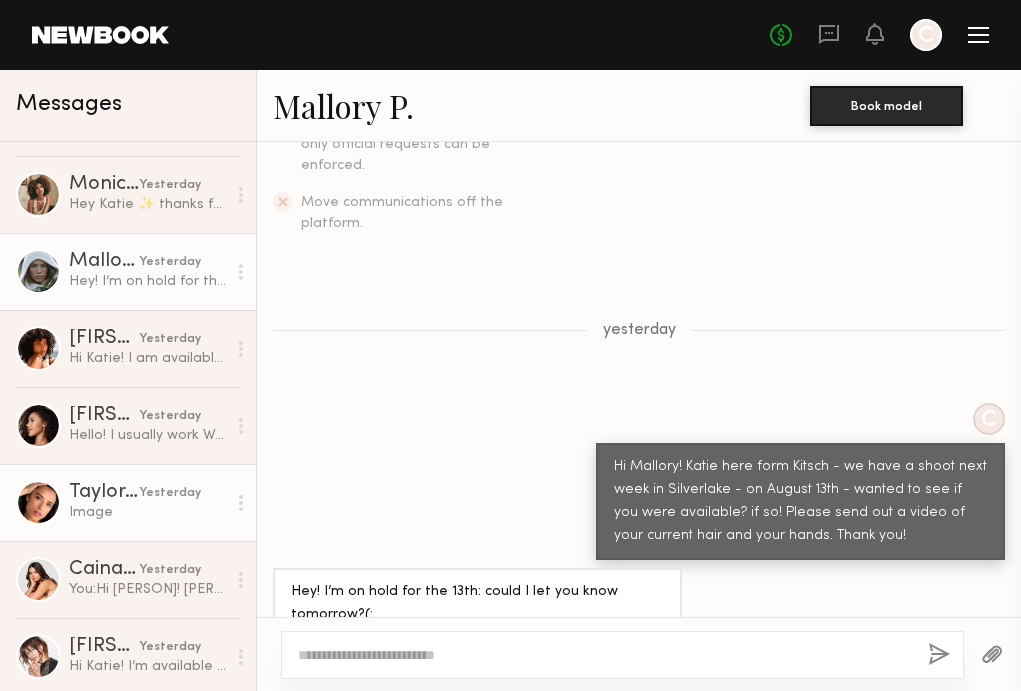 click on "Image" 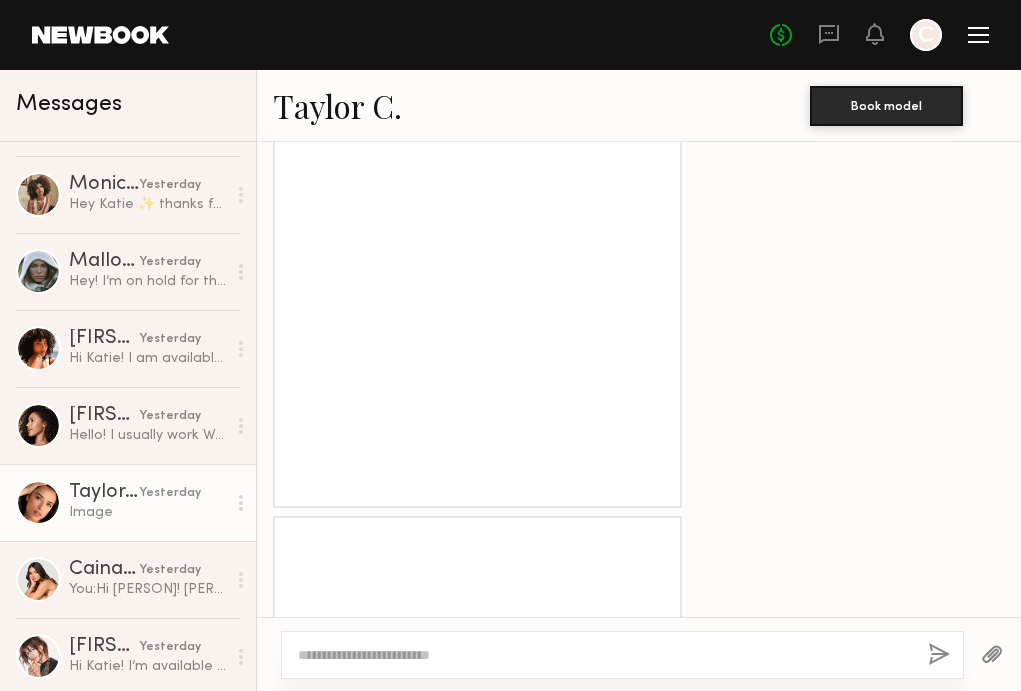 scroll, scrollTop: 1250, scrollLeft: 0, axis: vertical 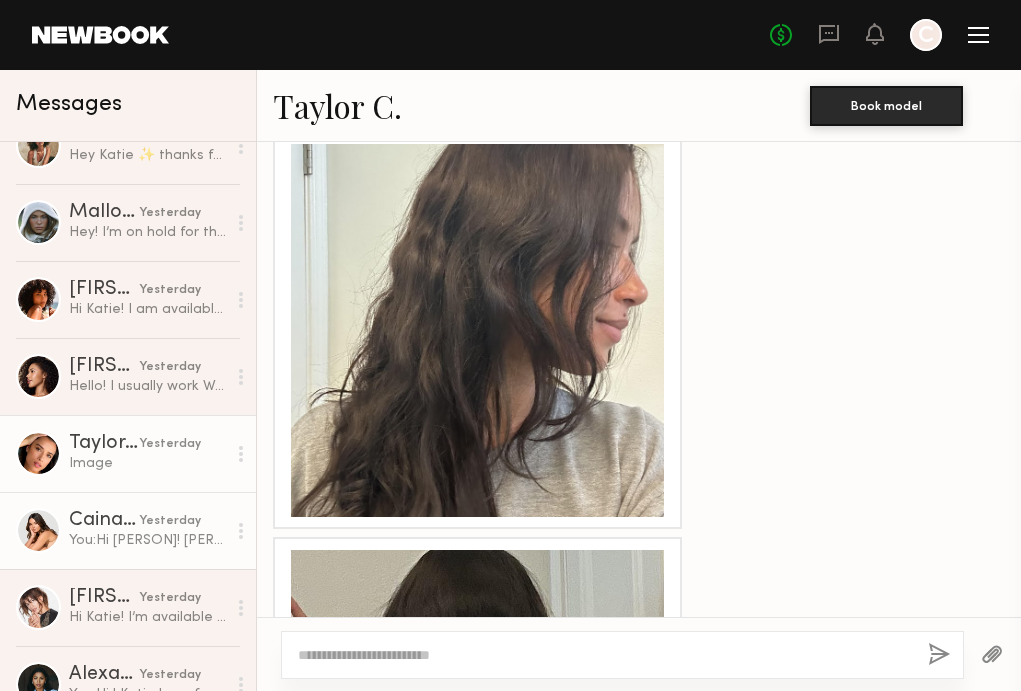 click on "You:  Hi Caina! Katie here form Kitsch - we have a shoot next week in Silverlake - on August 13th - wanted to see if you were available? if so! Please send out a video of your current hair and your hands. Thank you!" 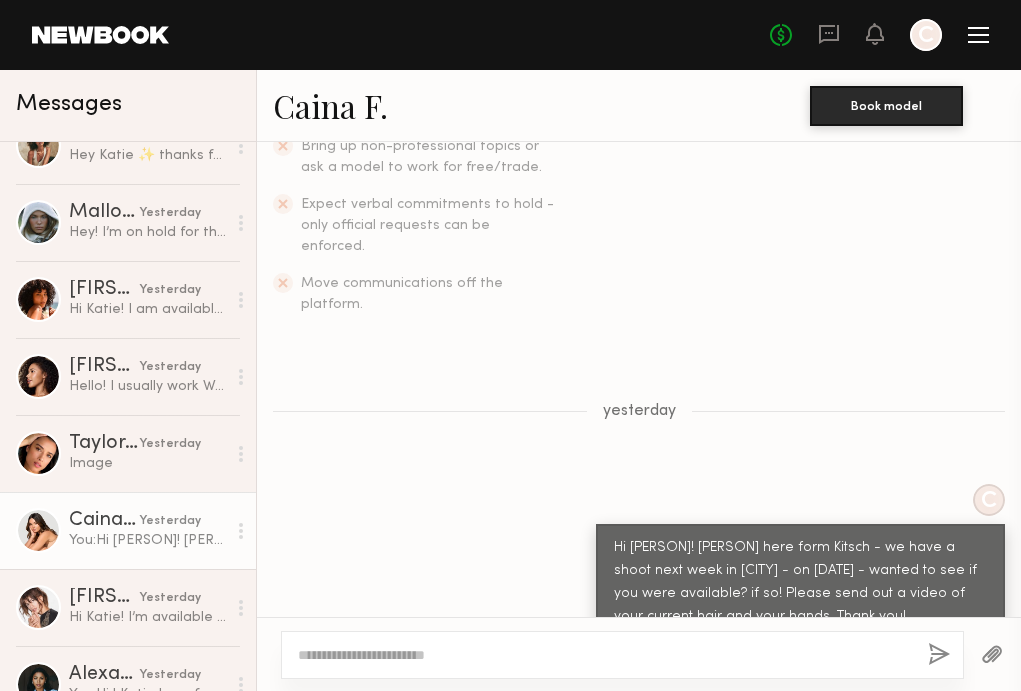 scroll, scrollTop: 546, scrollLeft: 0, axis: vertical 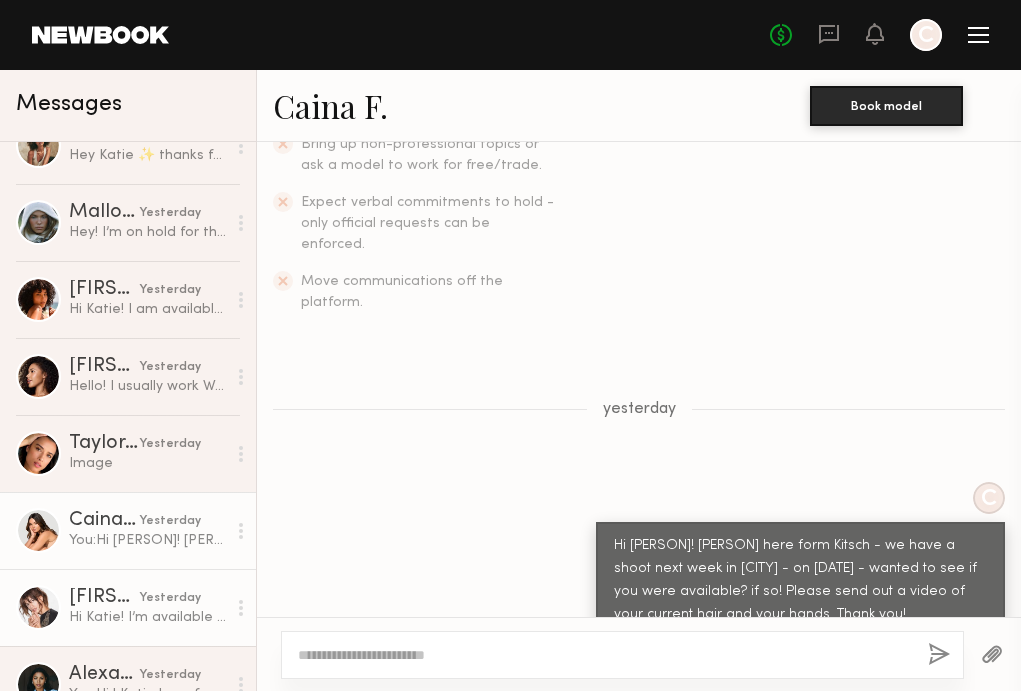click on "yesterday" 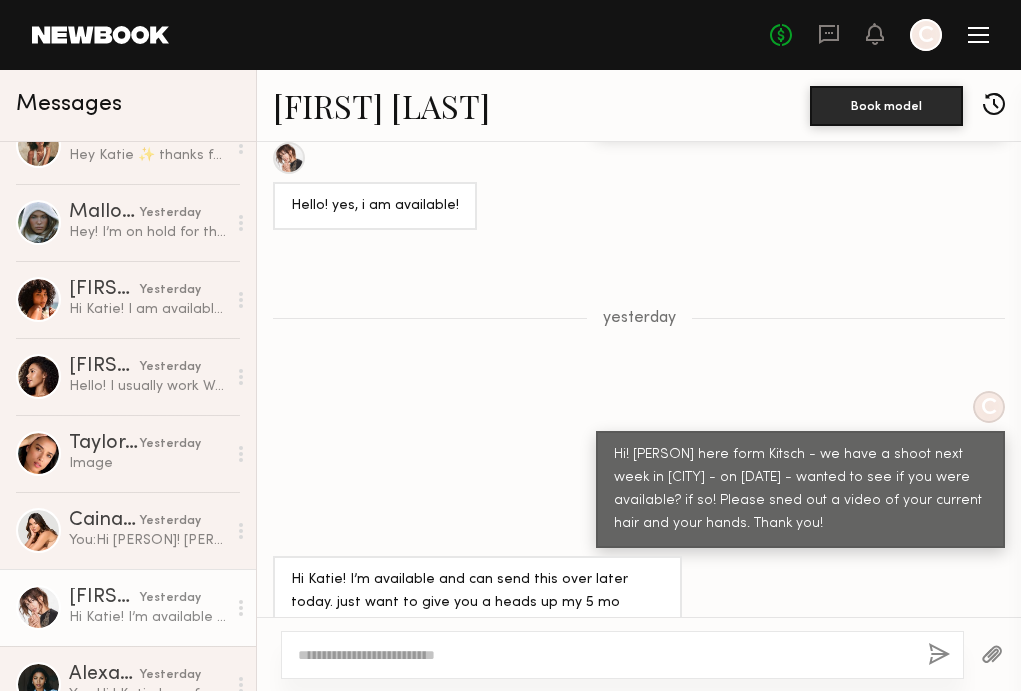 scroll, scrollTop: 1803, scrollLeft: 0, axis: vertical 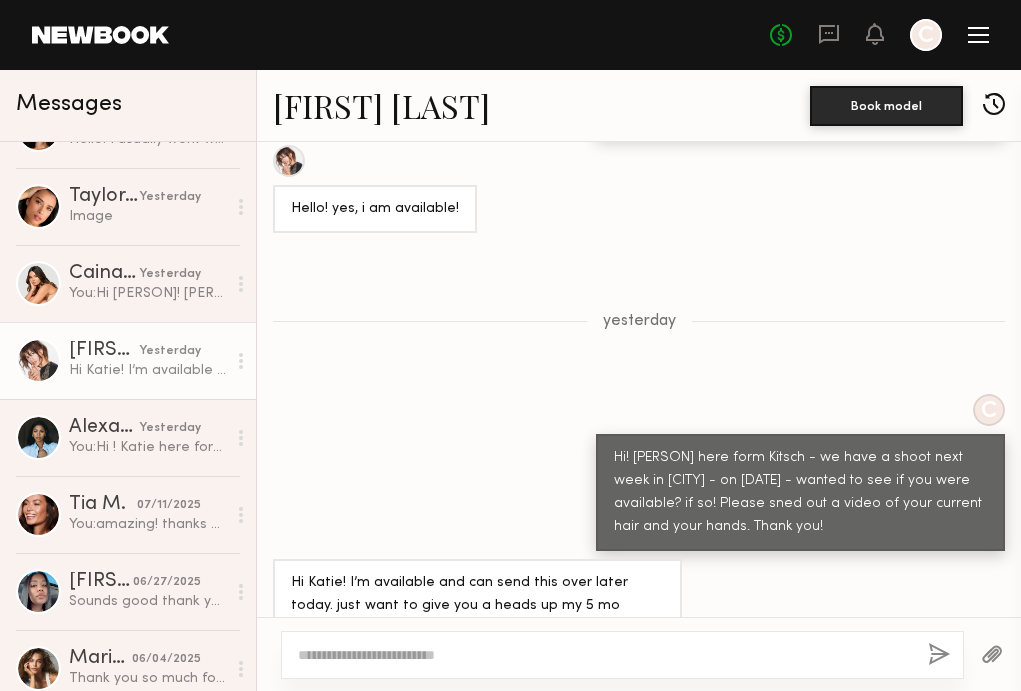 click on "Kristen J." 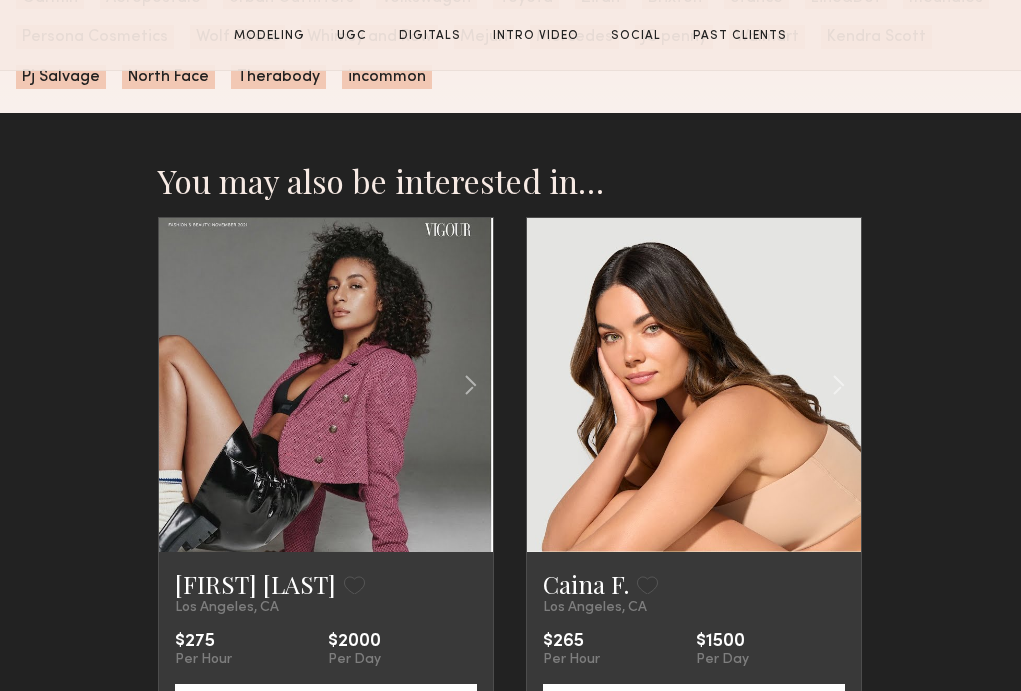 scroll, scrollTop: 6355, scrollLeft: 0, axis: vertical 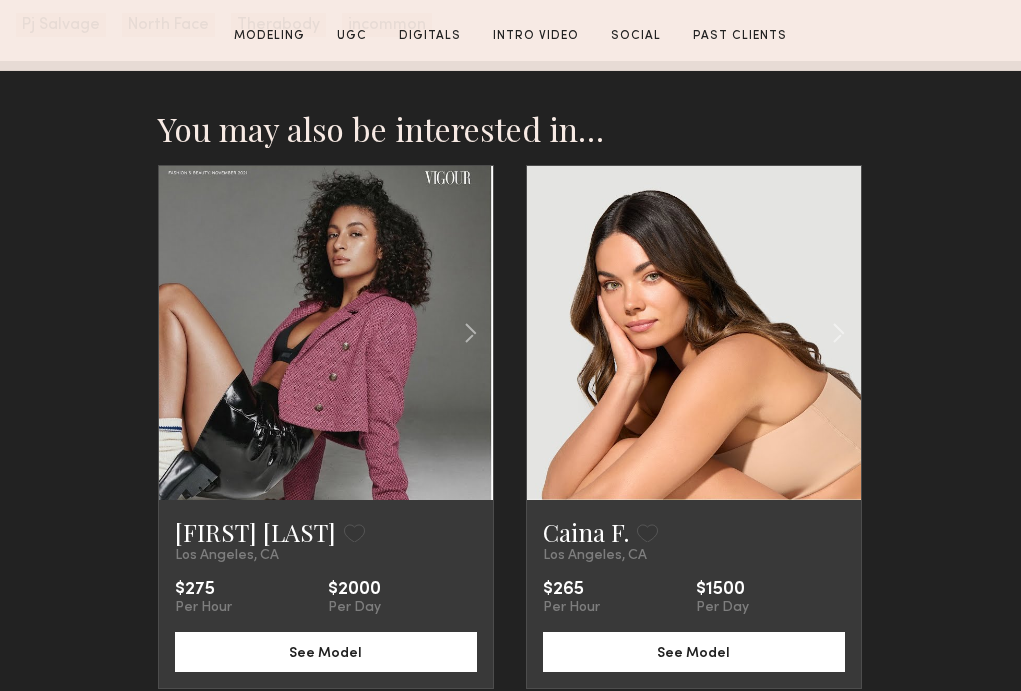 click 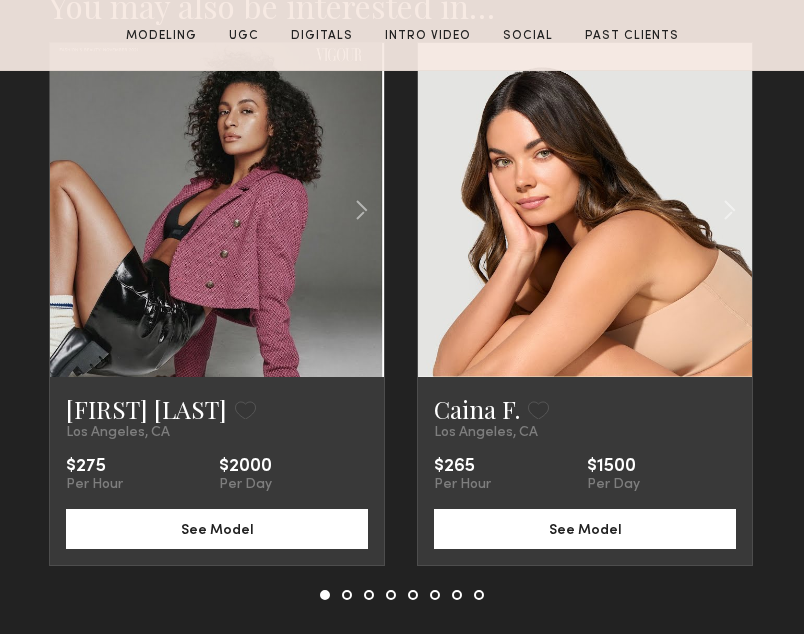 scroll, scrollTop: 5415, scrollLeft: 0, axis: vertical 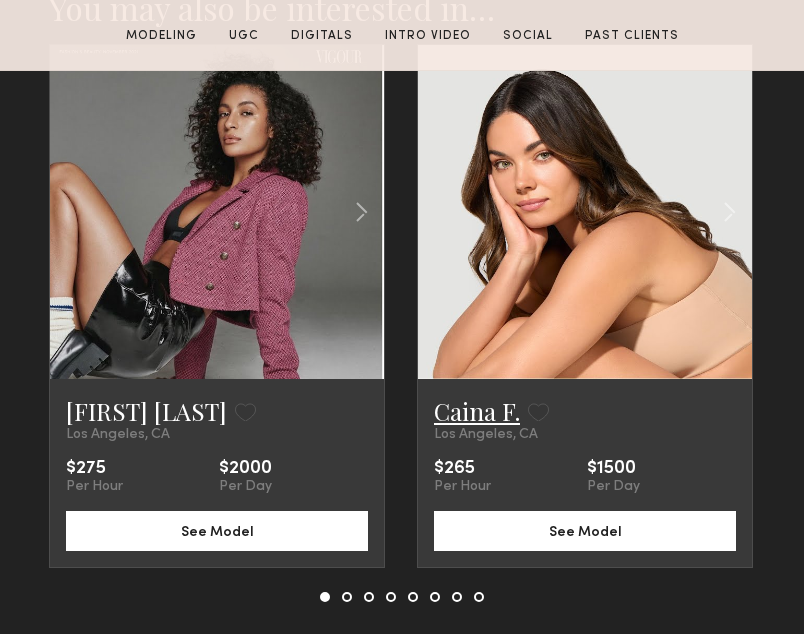 click on "Caina F." 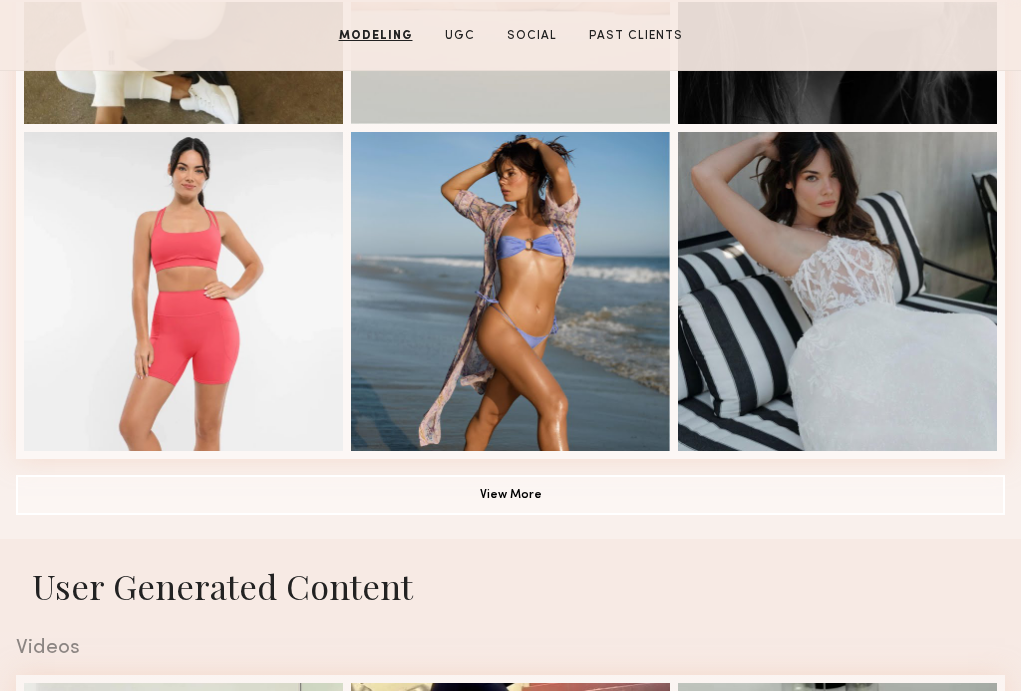 scroll, scrollTop: 1507, scrollLeft: 0, axis: vertical 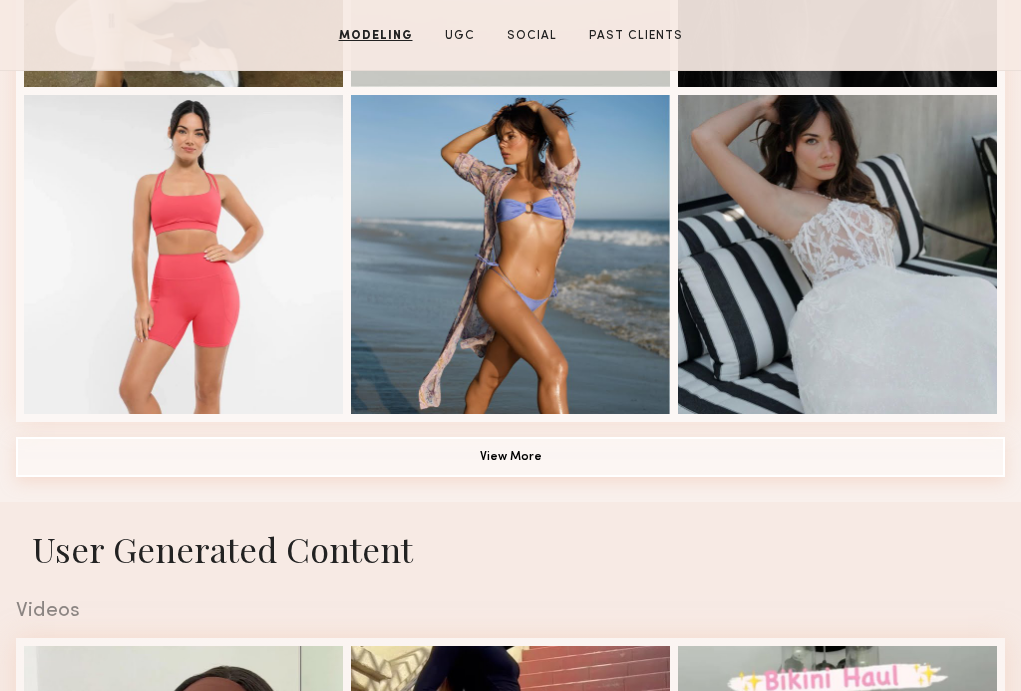 click on "View More" 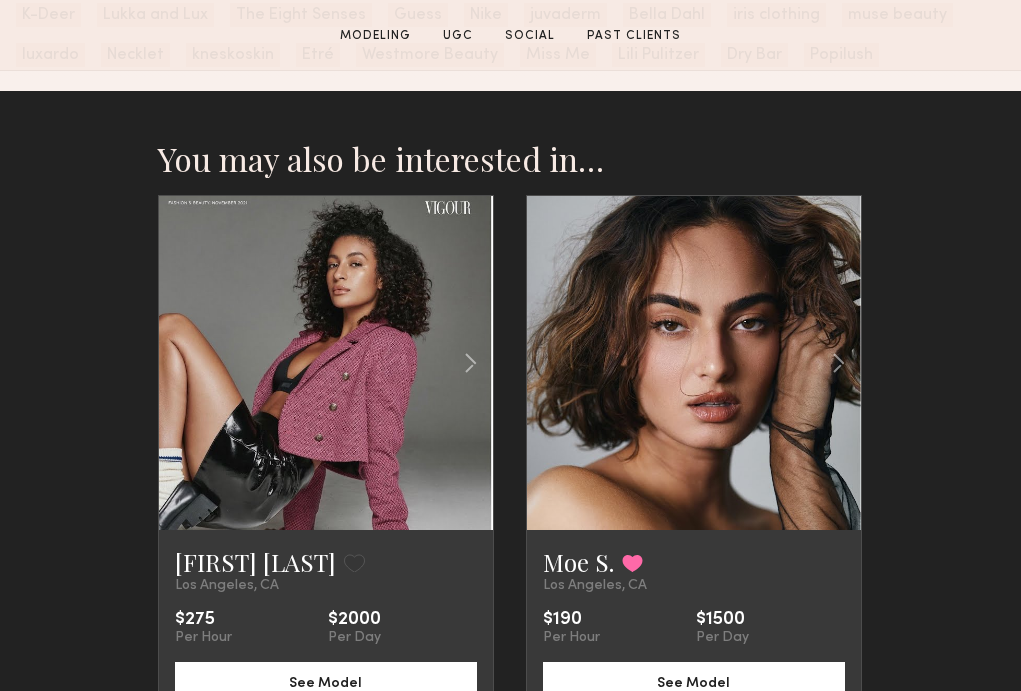scroll, scrollTop: 5066, scrollLeft: 0, axis: vertical 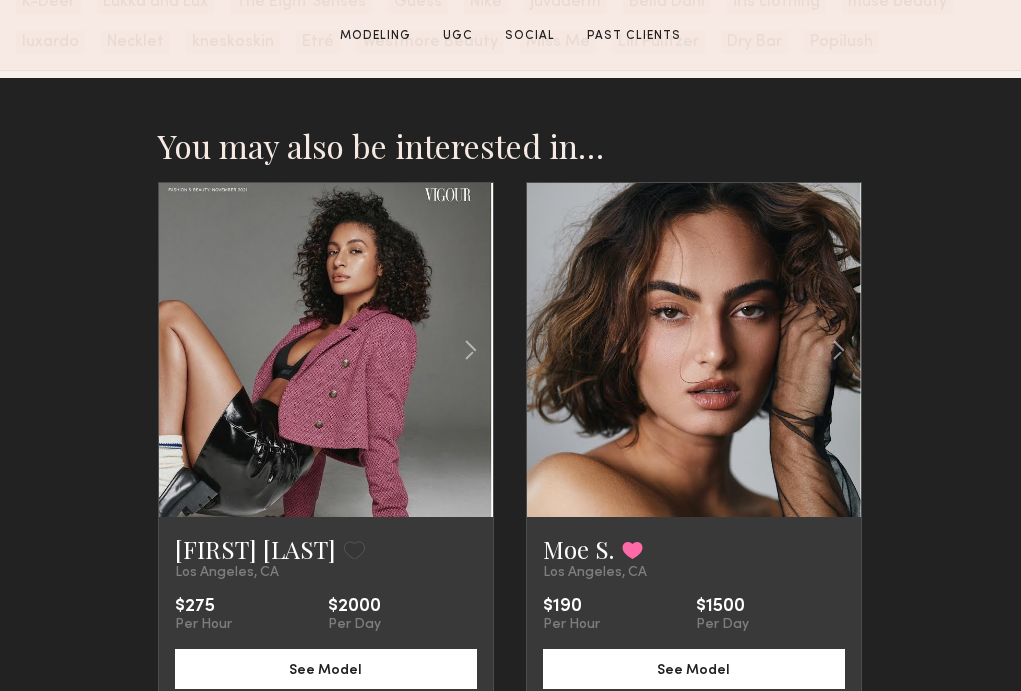 click 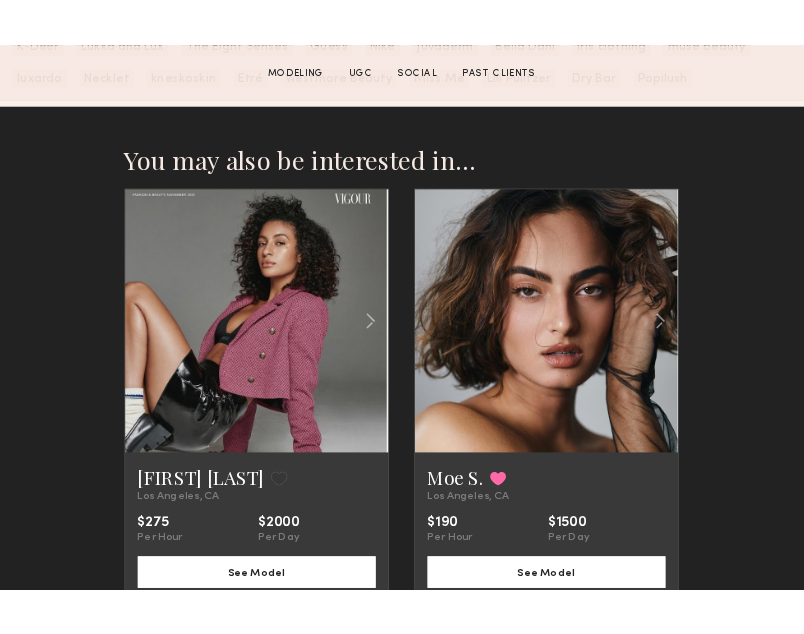 scroll, scrollTop: 4470, scrollLeft: 0, axis: vertical 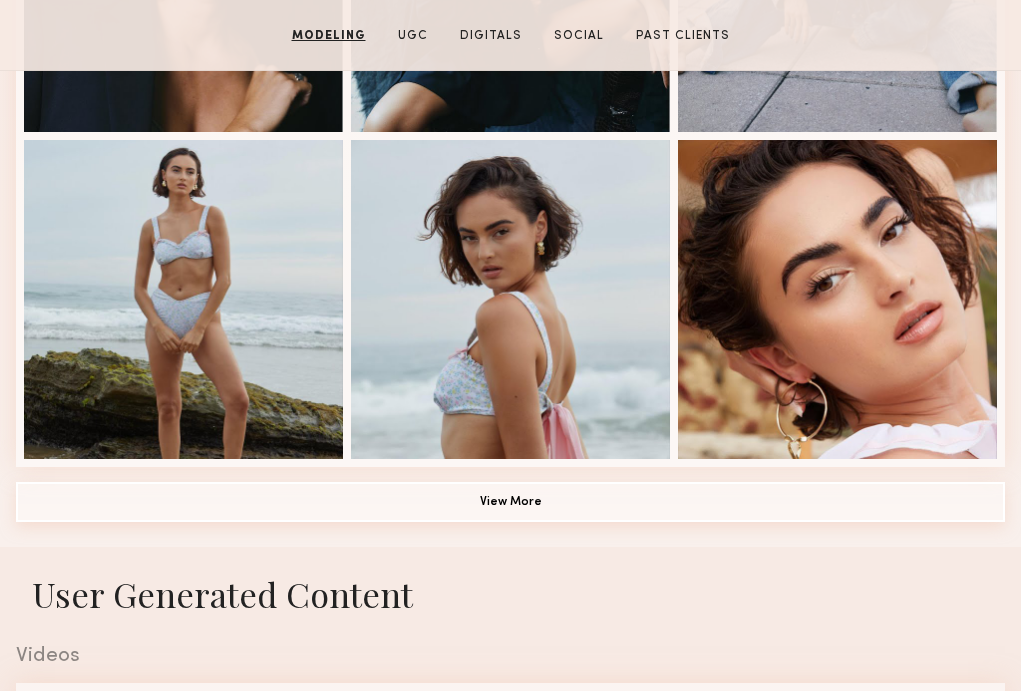 click on "View More" 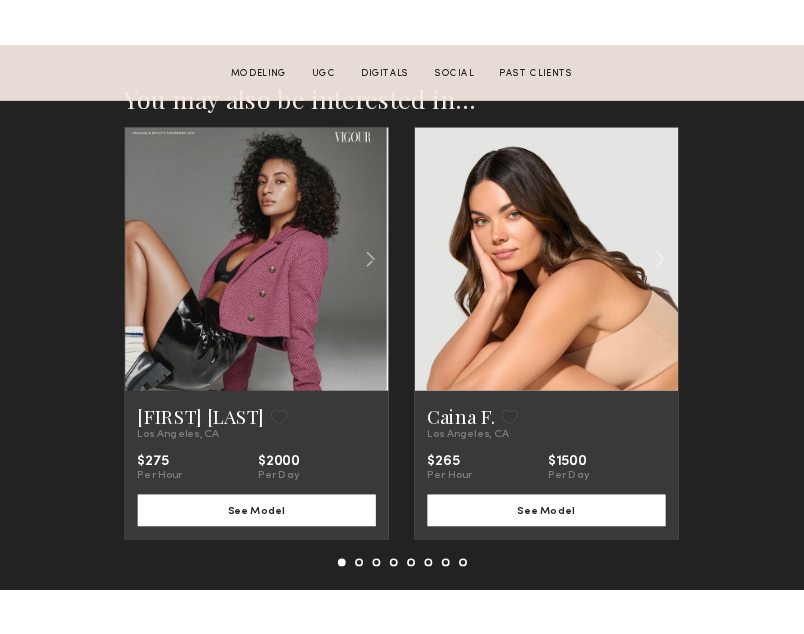 scroll, scrollTop: 6398, scrollLeft: 0, axis: vertical 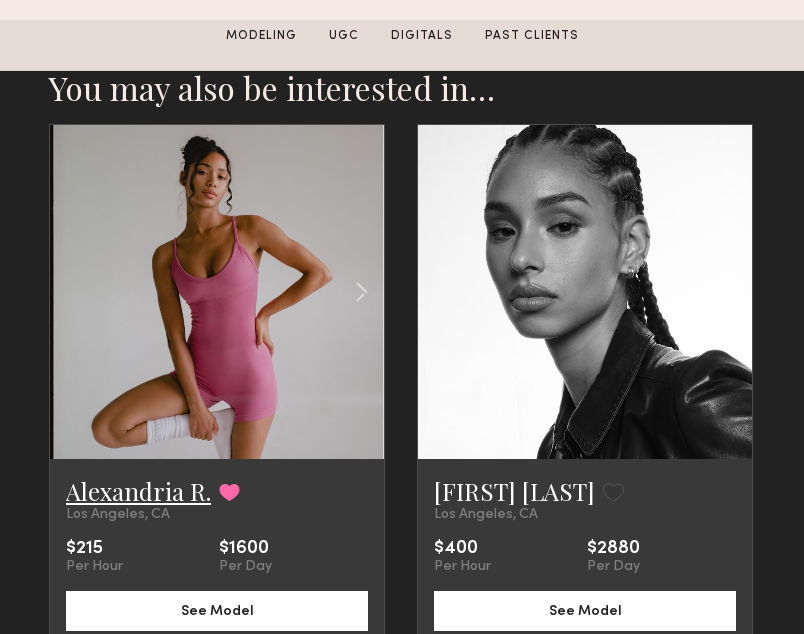click on "Alexandria R." 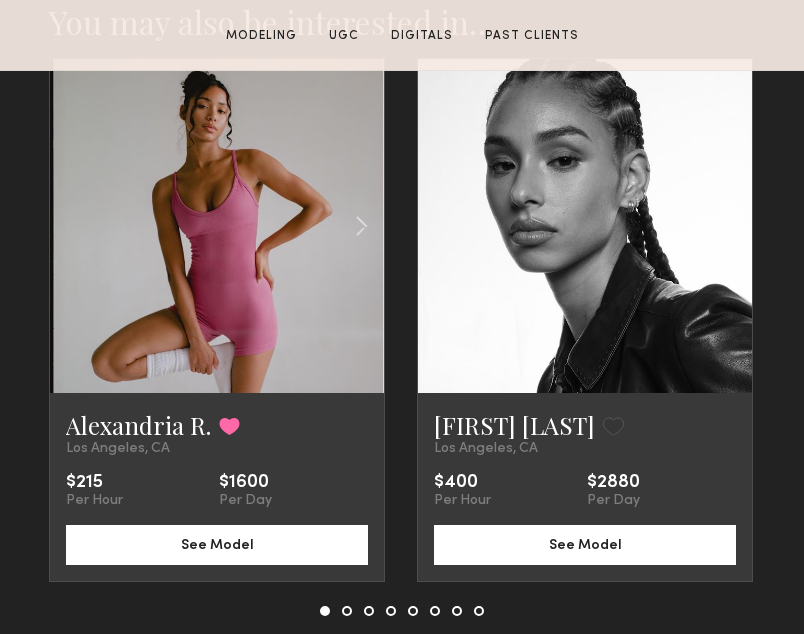scroll, scrollTop: 4826, scrollLeft: 0, axis: vertical 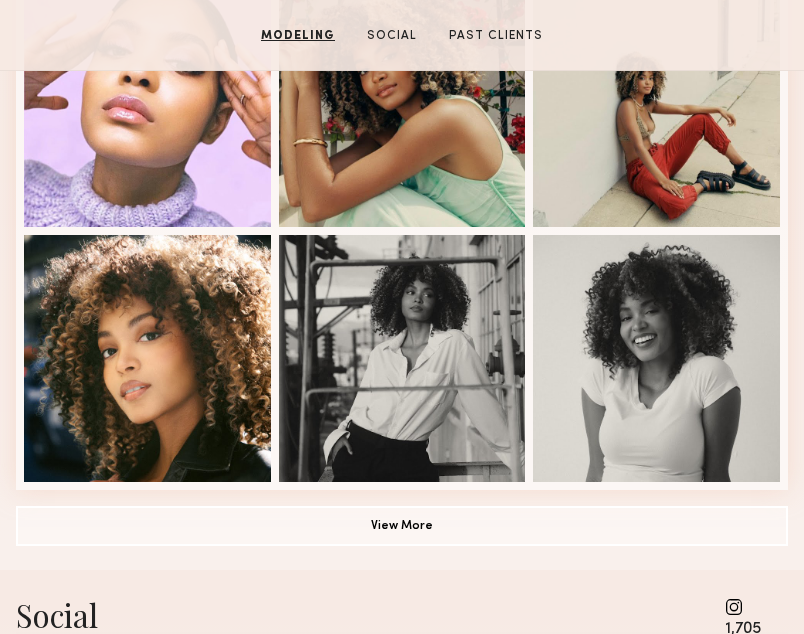 click on "View More" 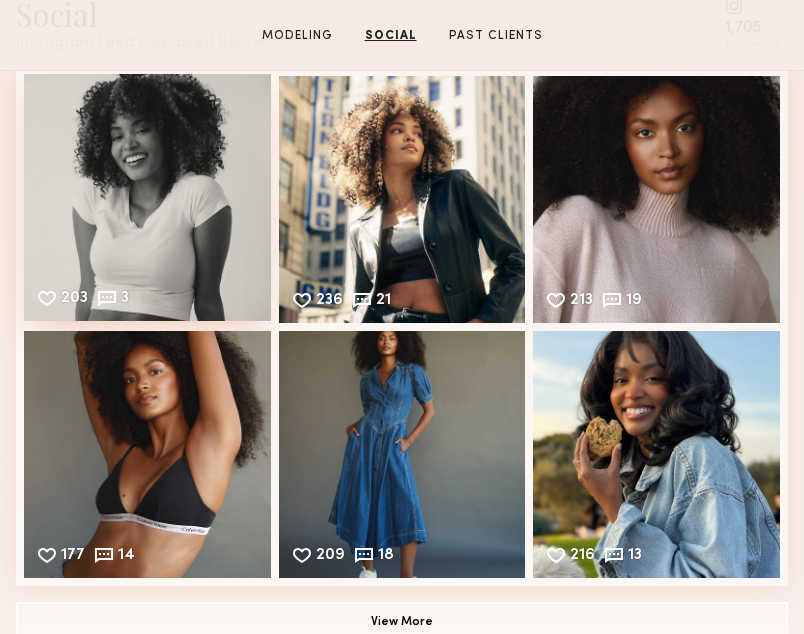 scroll, scrollTop: 2706, scrollLeft: 0, axis: vertical 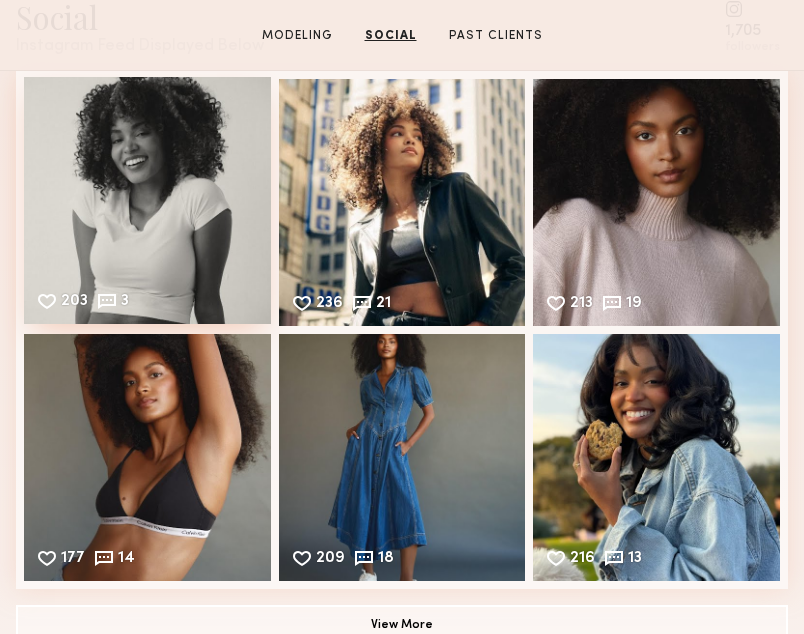 click on "203 3  Likes & comments displayed  to show model’s engagement" at bounding box center [147, 200] 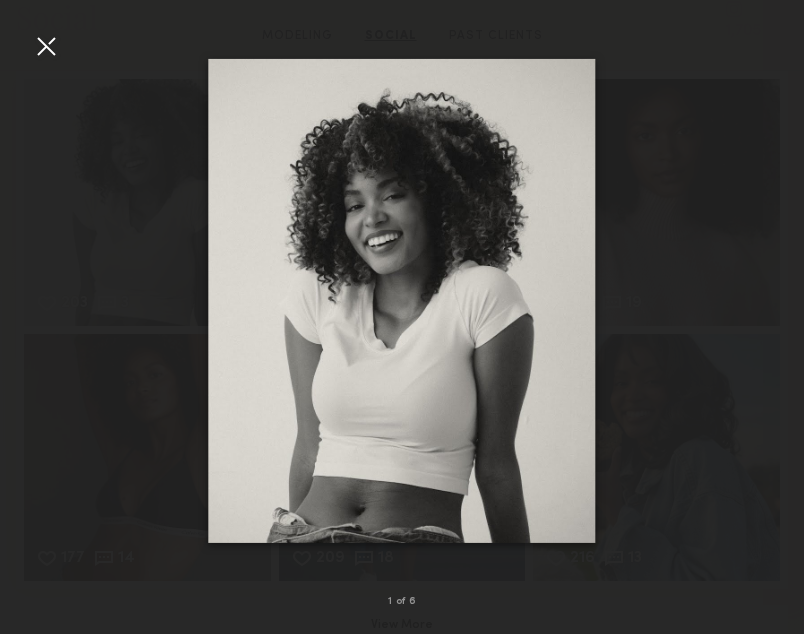 click at bounding box center (46, 46) 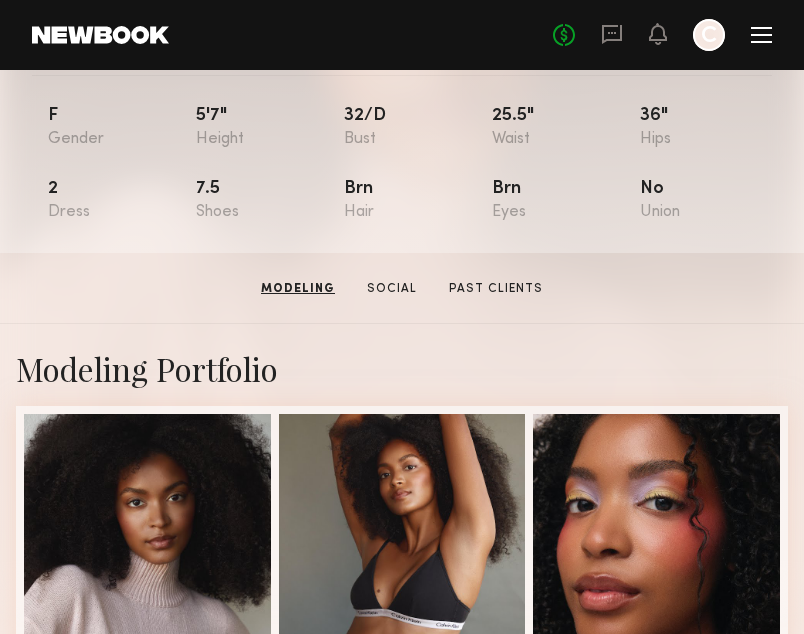 scroll, scrollTop: 0, scrollLeft: 0, axis: both 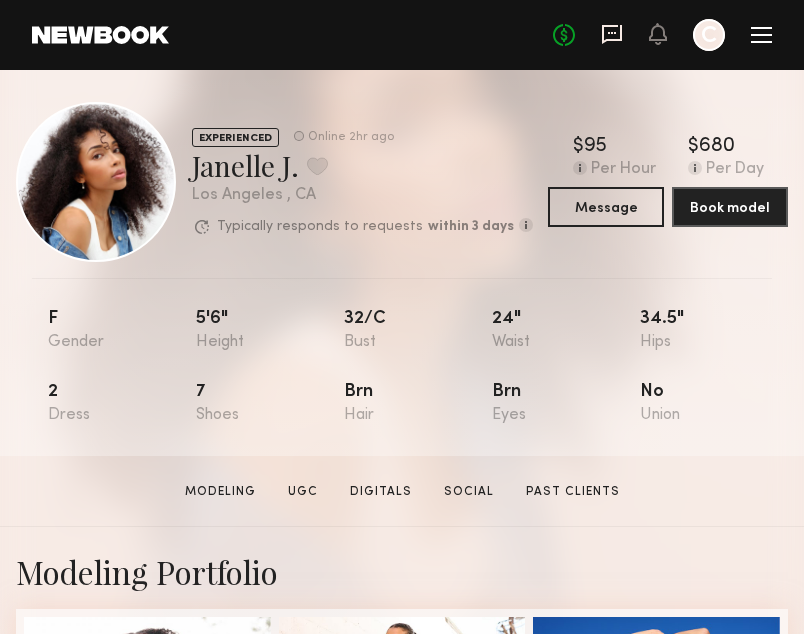 click 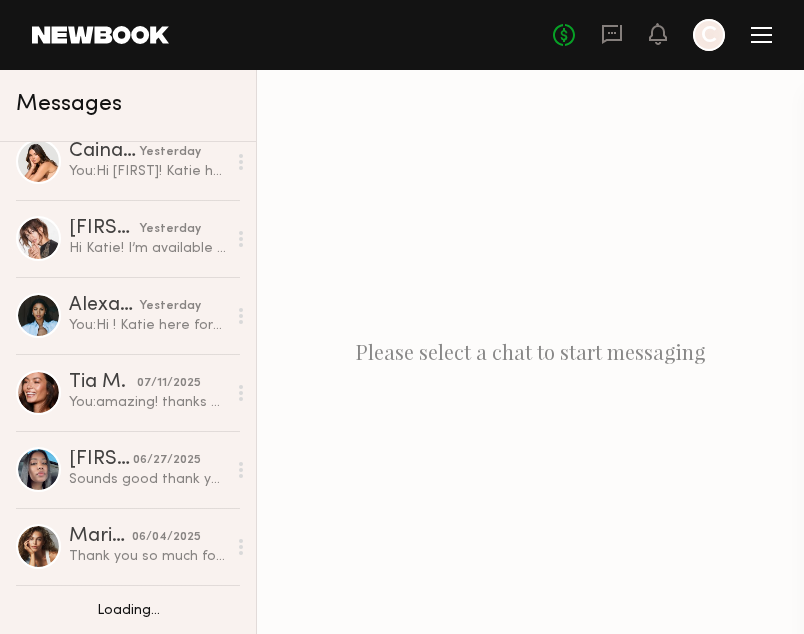 scroll, scrollTop: 1028, scrollLeft: 0, axis: vertical 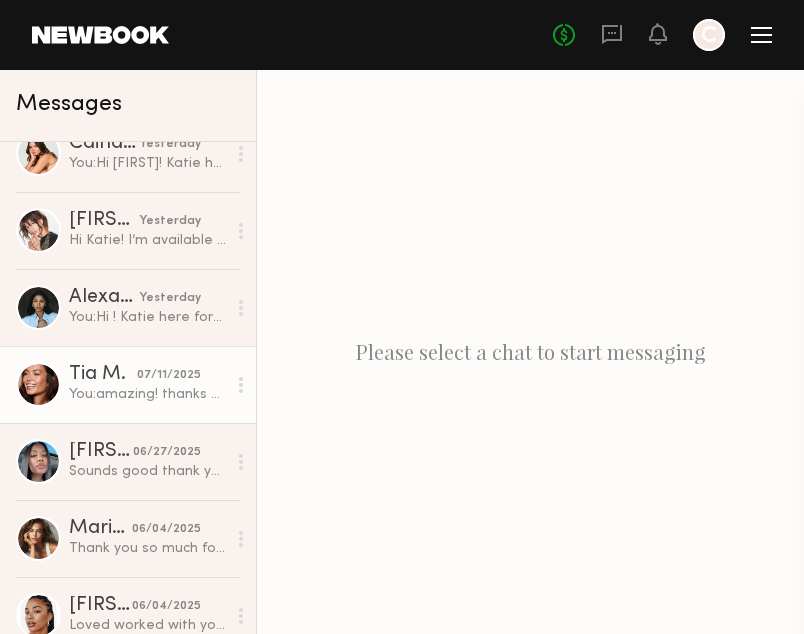 click on "You:  amazing! thanks and have a great trip! we'll work together again soon!" 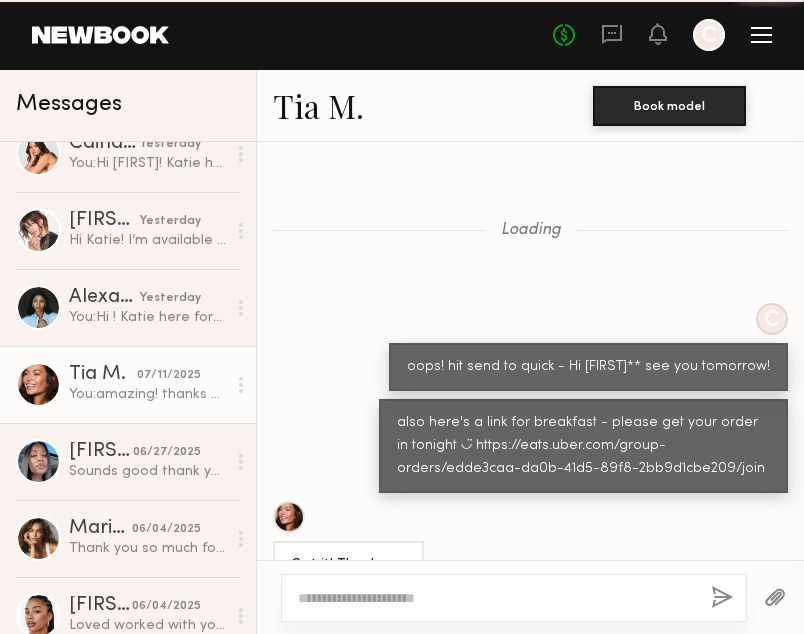 scroll, scrollTop: 1615, scrollLeft: 0, axis: vertical 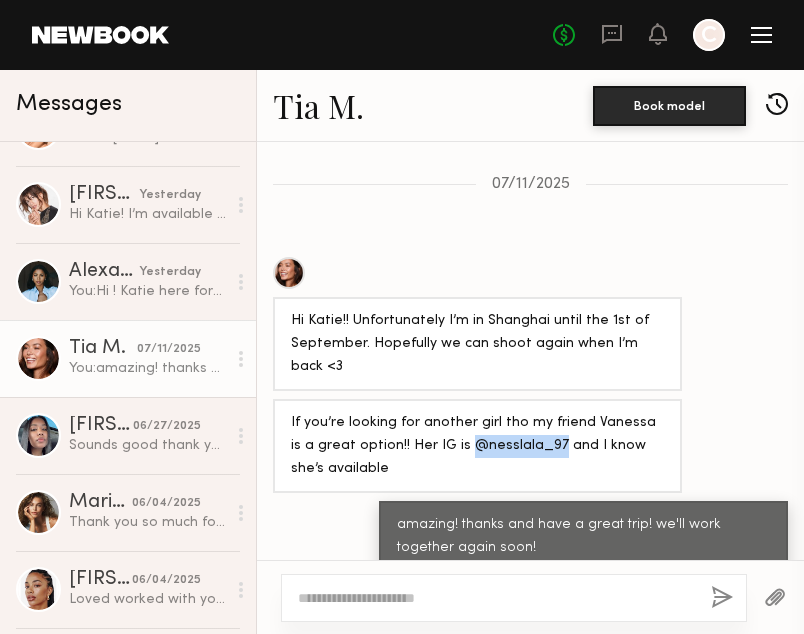 drag, startPoint x: 526, startPoint y: 417, endPoint x: 440, endPoint y: 418, distance: 86.00581 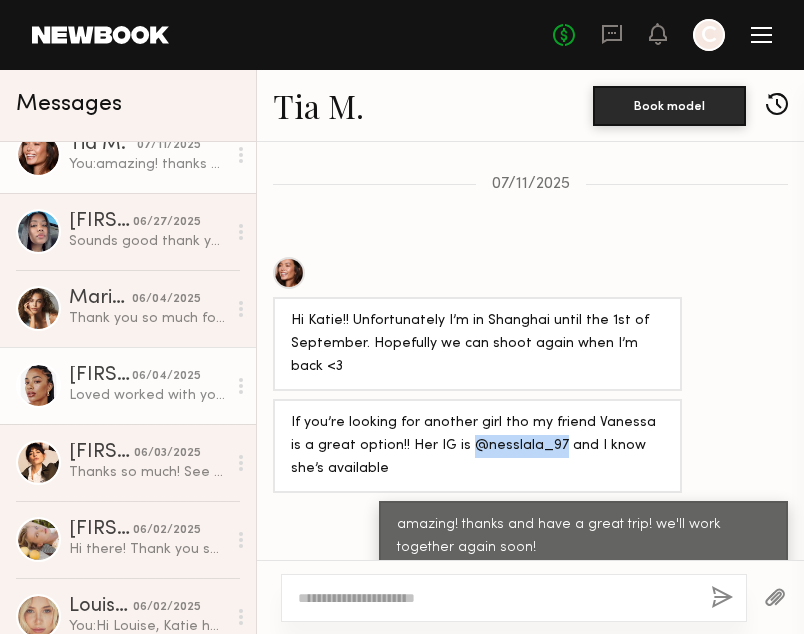 scroll, scrollTop: 1263, scrollLeft: 0, axis: vertical 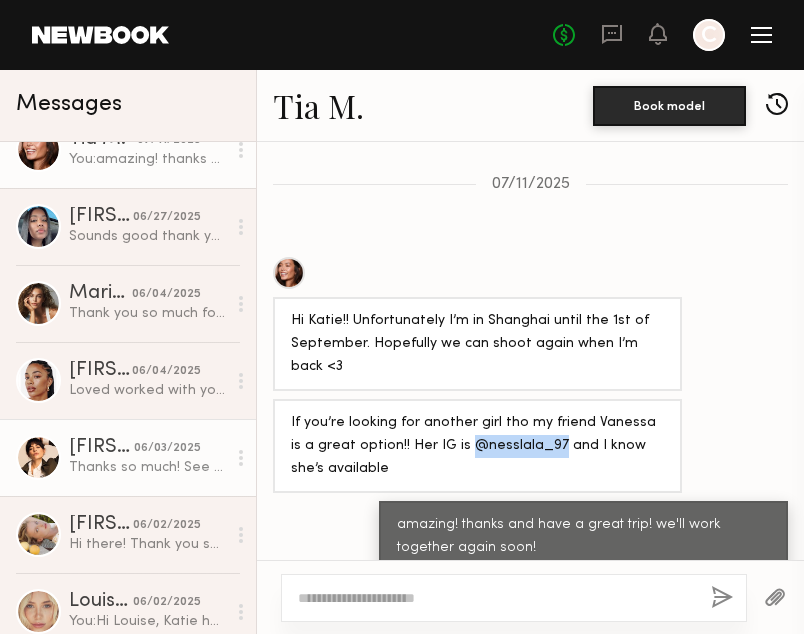 click on "Thanks so much! See you tomorrow!" 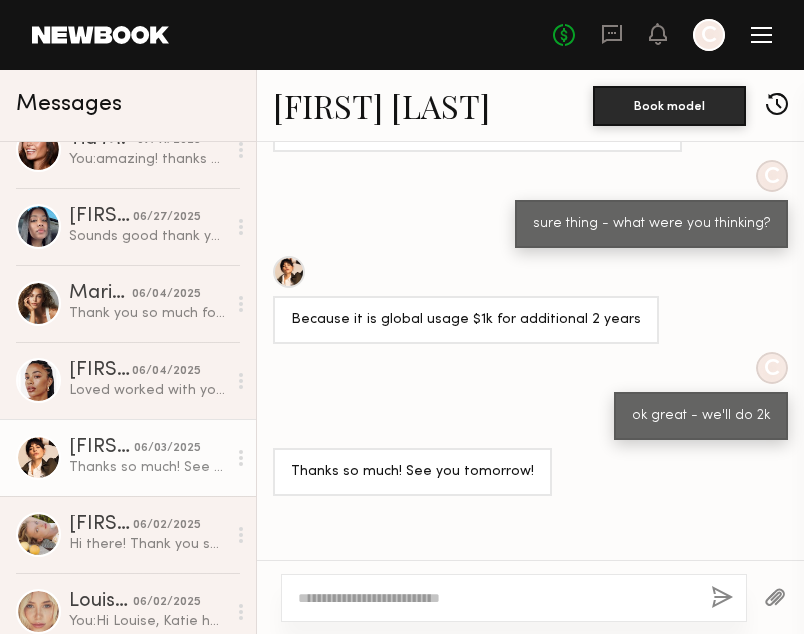 scroll, scrollTop: 1961, scrollLeft: 0, axis: vertical 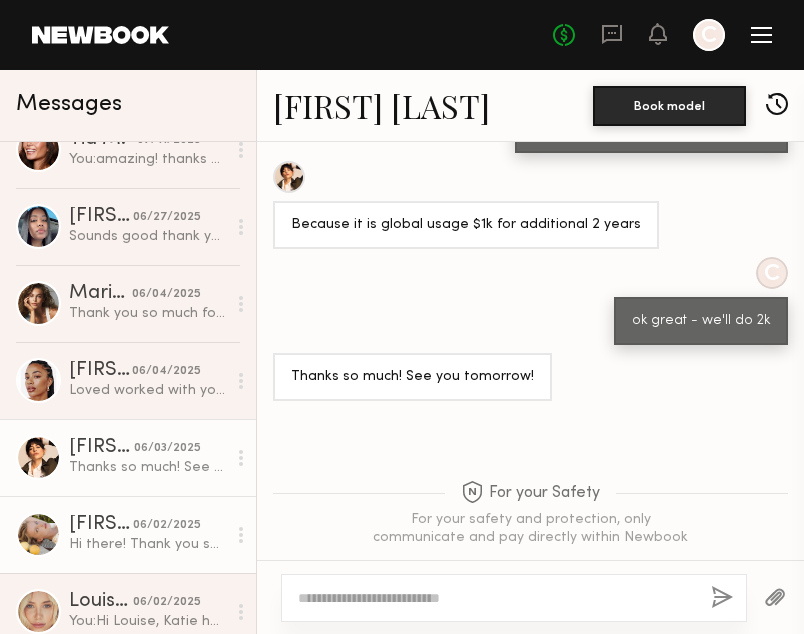 click on "Tatiana G." 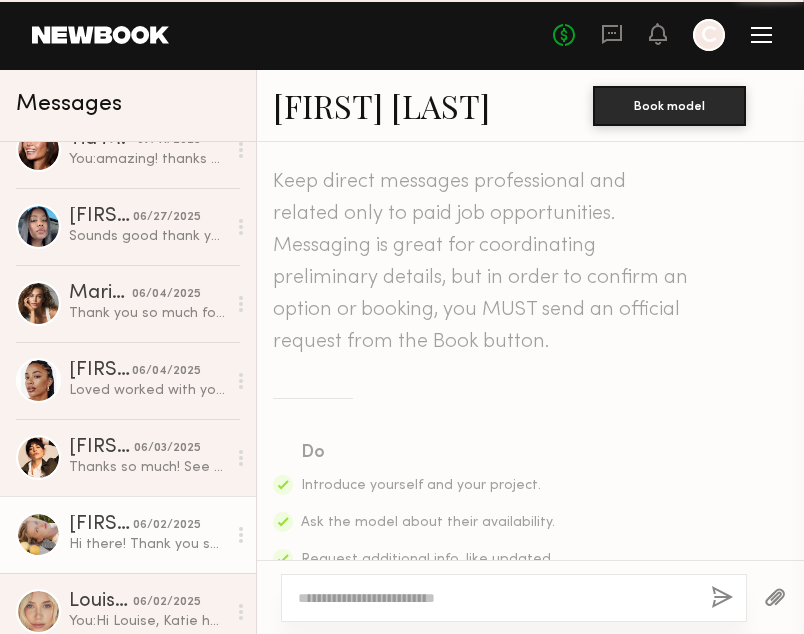 scroll, scrollTop: 1026, scrollLeft: 0, axis: vertical 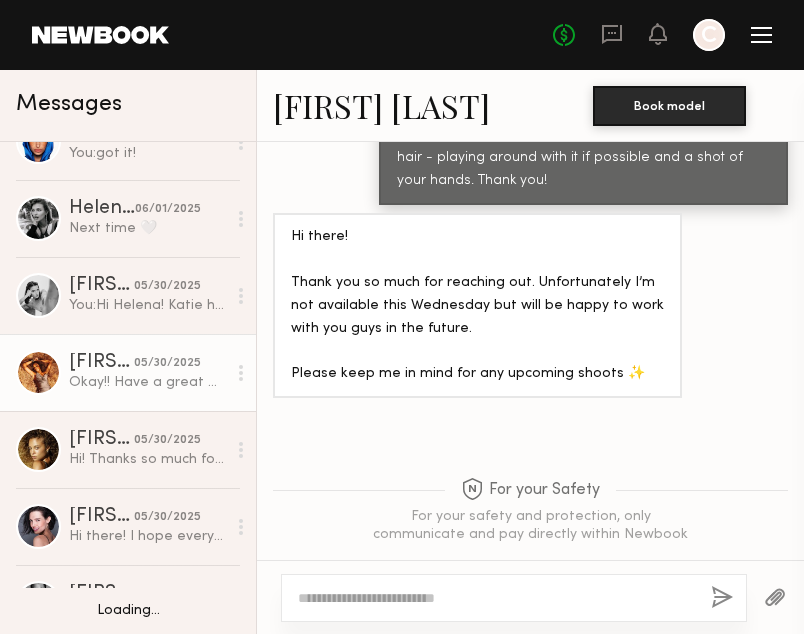 click on "Miya R. 05/30/2025 Okay!! Have a great weekend :)" 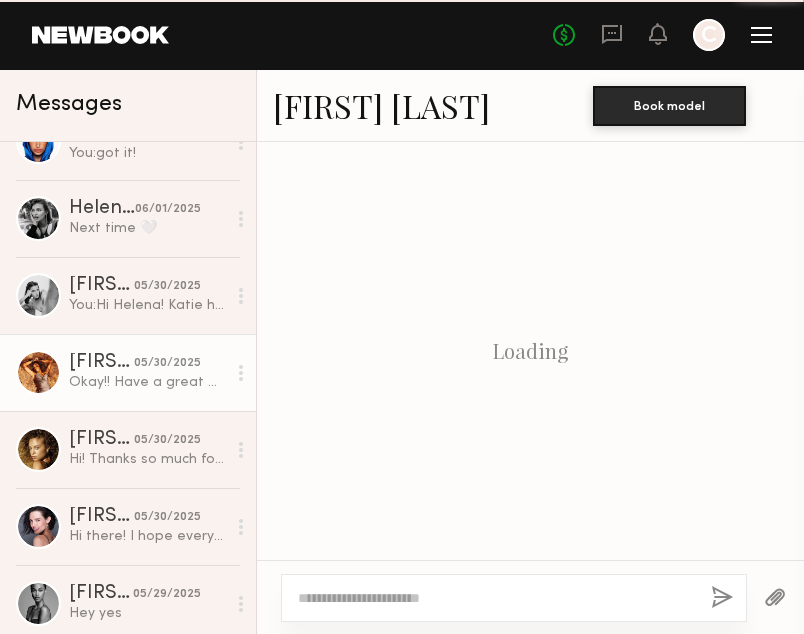 scroll, scrollTop: 1367, scrollLeft: 0, axis: vertical 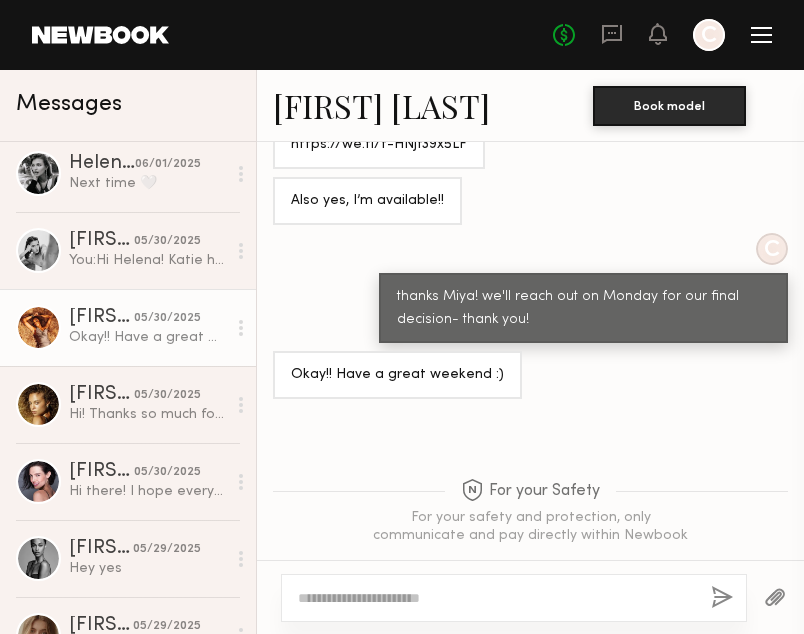 click on "05/30/2025" 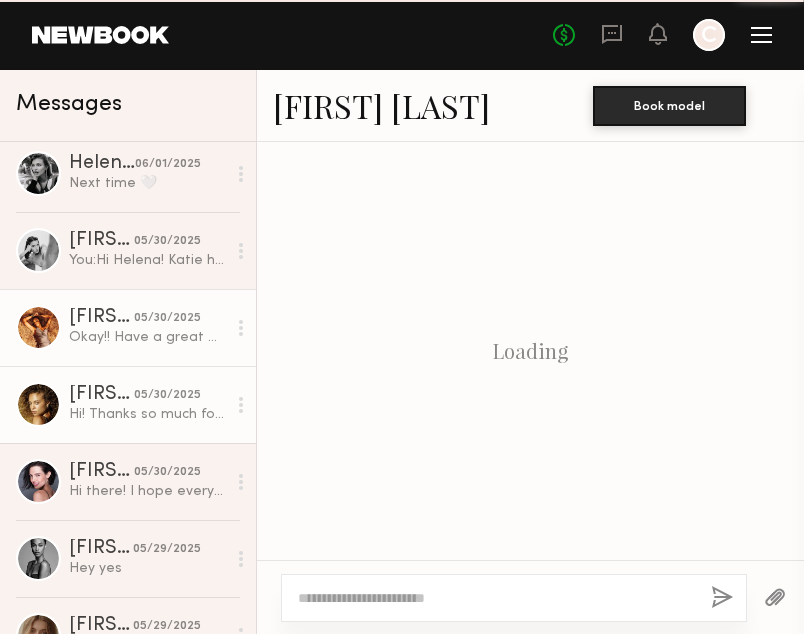scroll, scrollTop: 1910, scrollLeft: 0, axis: vertical 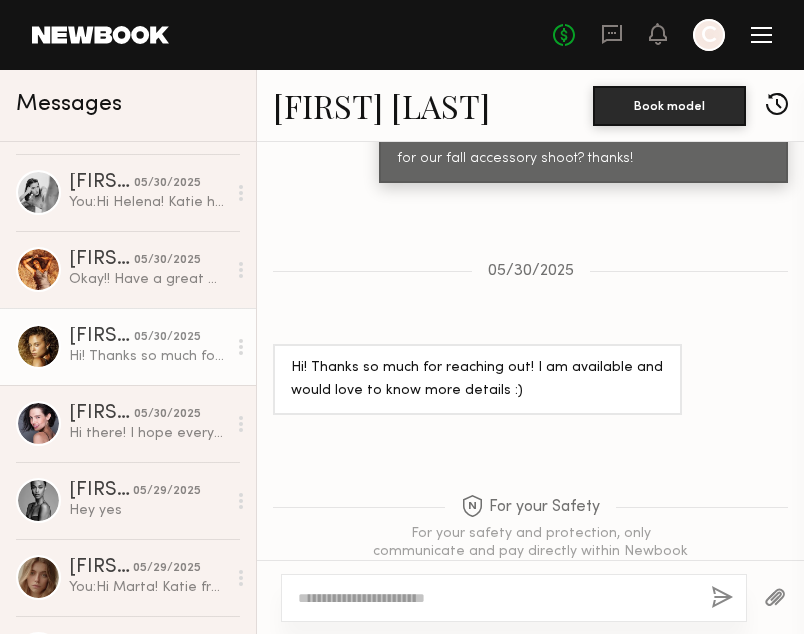 click on "Chloe B." 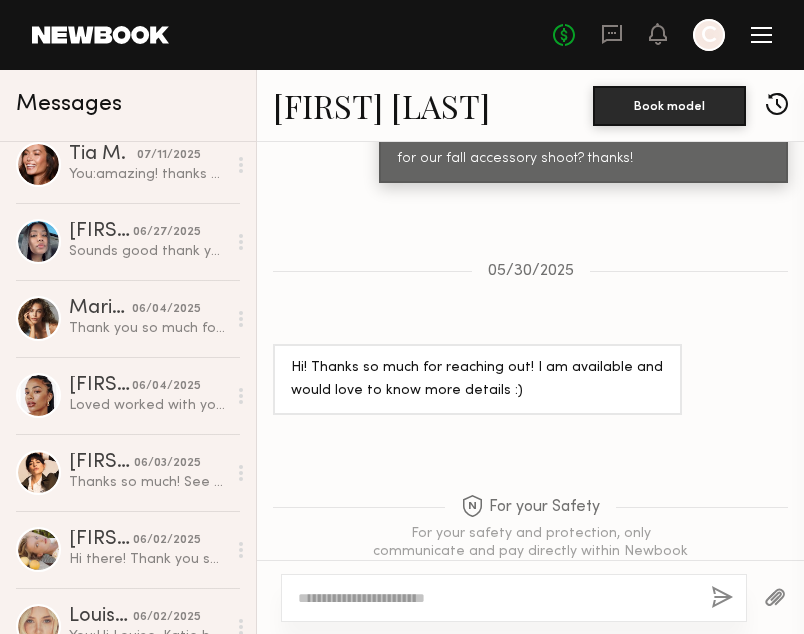 scroll, scrollTop: 1242, scrollLeft: 0, axis: vertical 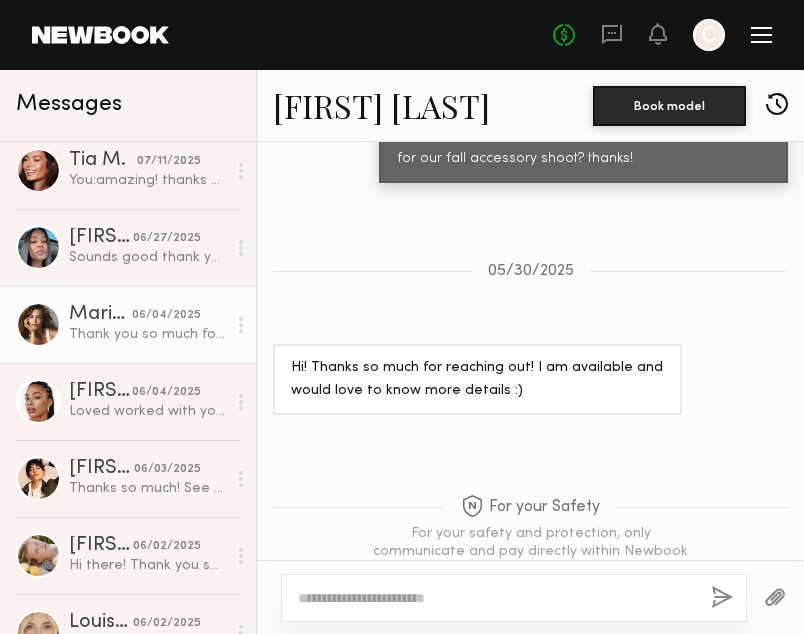 click on "Thank you so much for having me on set! It was amazing." 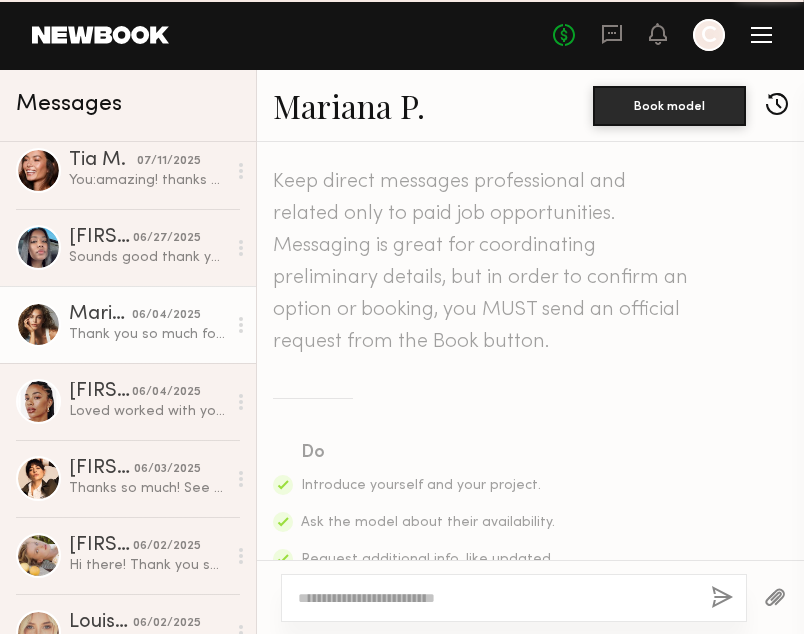 scroll, scrollTop: 2574, scrollLeft: 0, axis: vertical 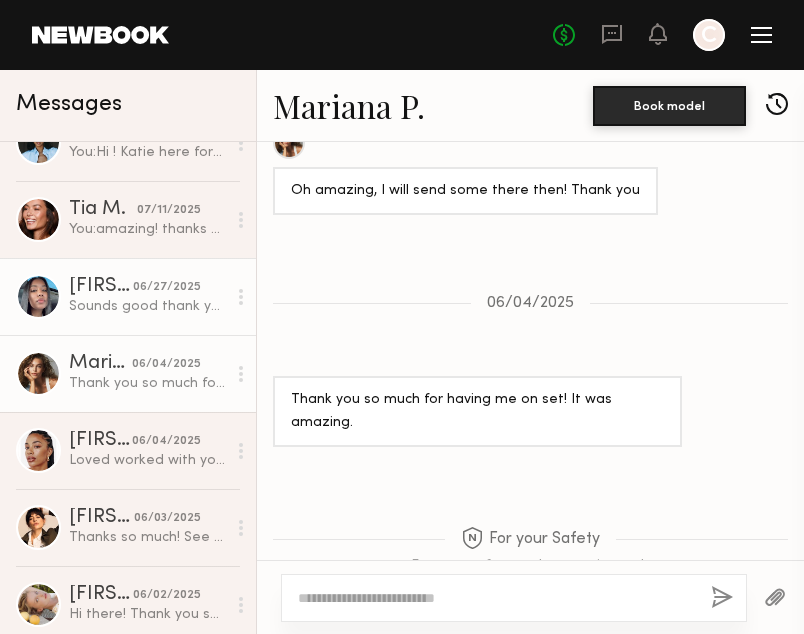 click on "Sounds good thank you so much!" 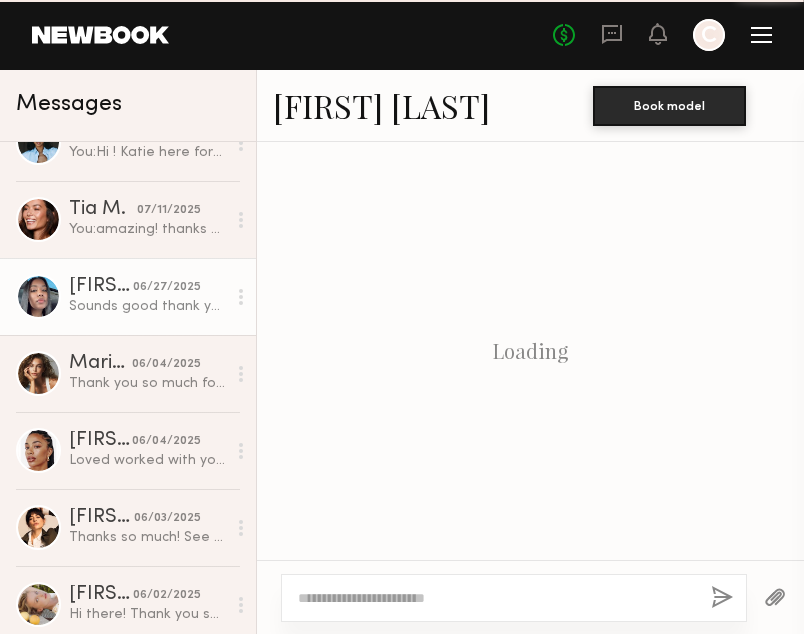 scroll, scrollTop: 1757, scrollLeft: 0, axis: vertical 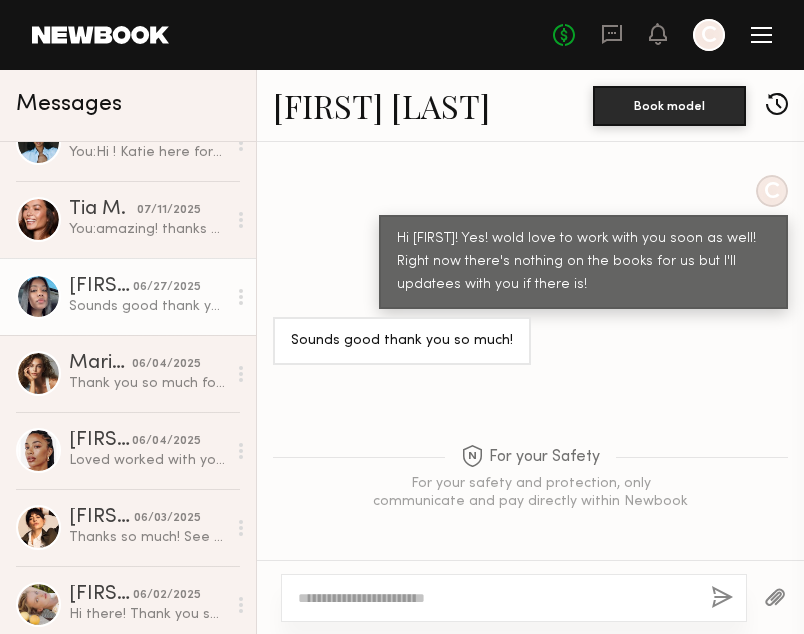 click on "Sahar M." 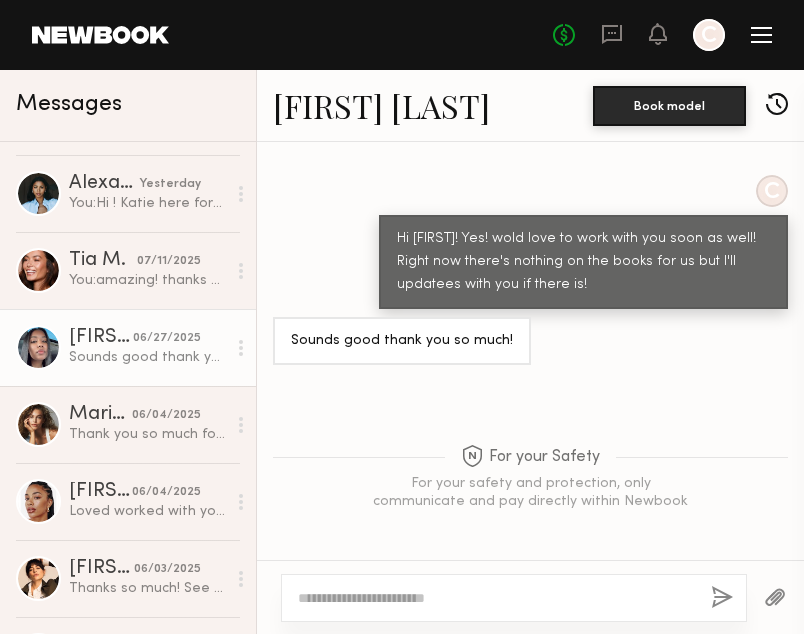 scroll, scrollTop: 1102, scrollLeft: 0, axis: vertical 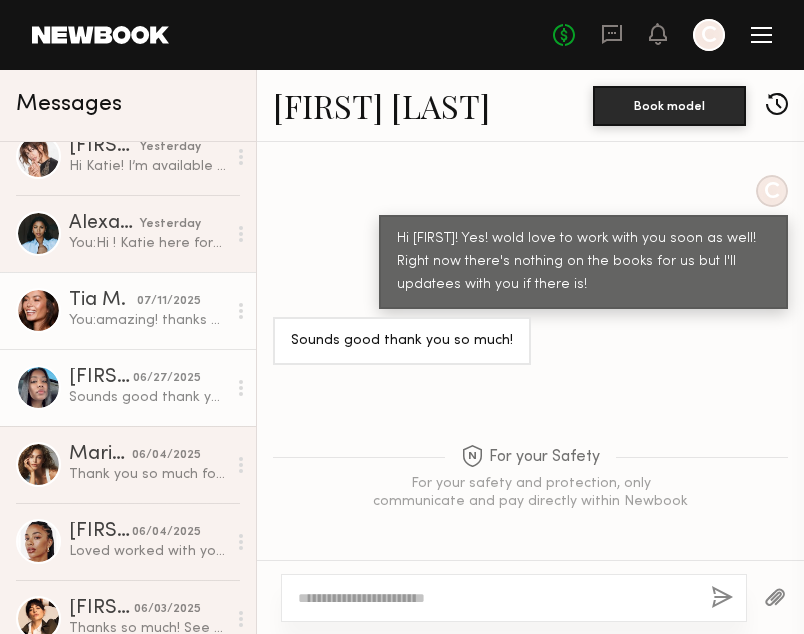 click on "You:  amazing! thanks and have a great trip! we'll work together again soon!" 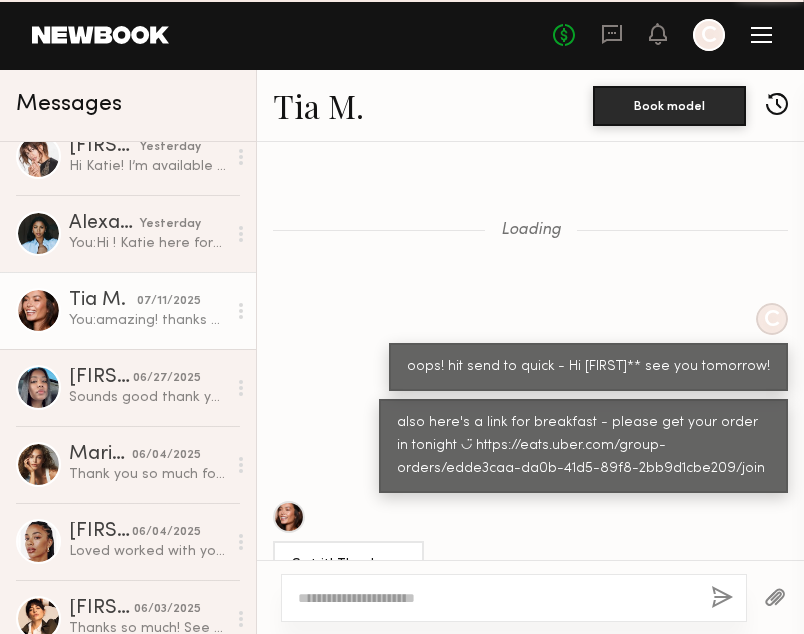 scroll, scrollTop: 1615, scrollLeft: 0, axis: vertical 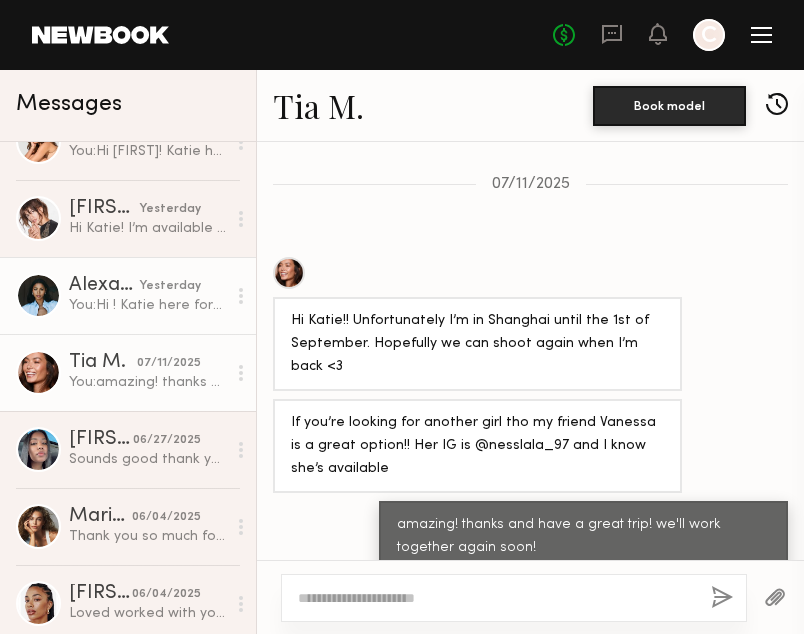 click on "You:  Hi
! Katie here form Kitsch - we have a shoot next week in Silverlake - on August 13th - wanted to see if you were available? if so! Please sned out a video of your current hair and your hands. Thank you!" 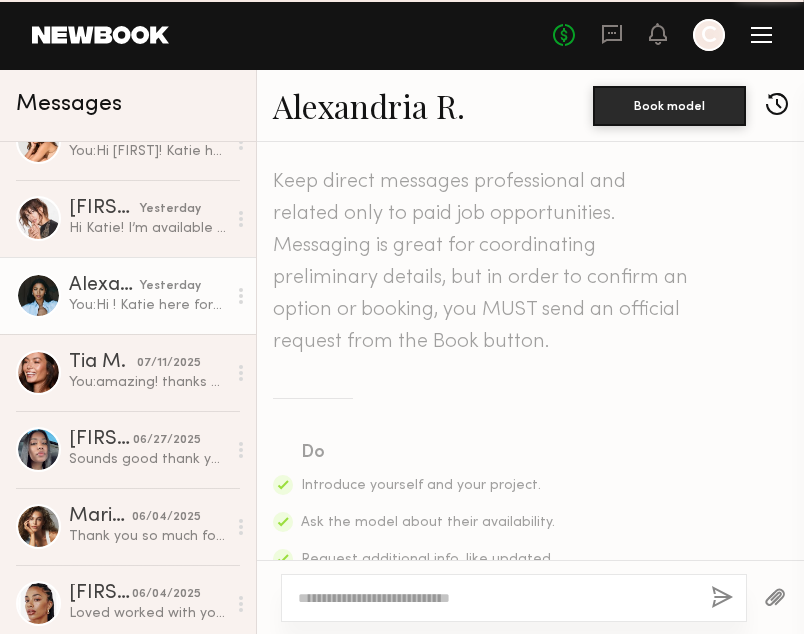 scroll, scrollTop: 3450, scrollLeft: 0, axis: vertical 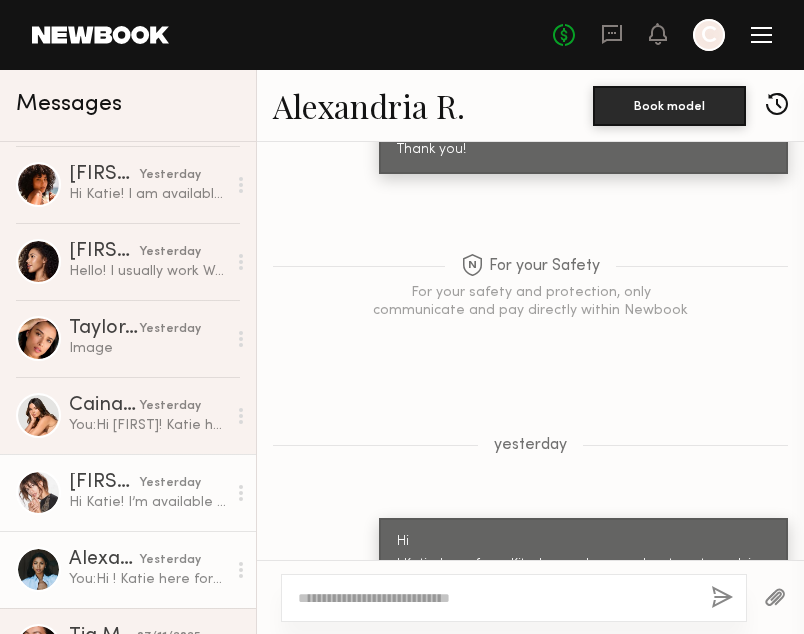 click on "Hello! I usually work Wednesday but I can make myself available would it be a half or full day and what is the rate. I will get you a hair and hand video as soon as possible" 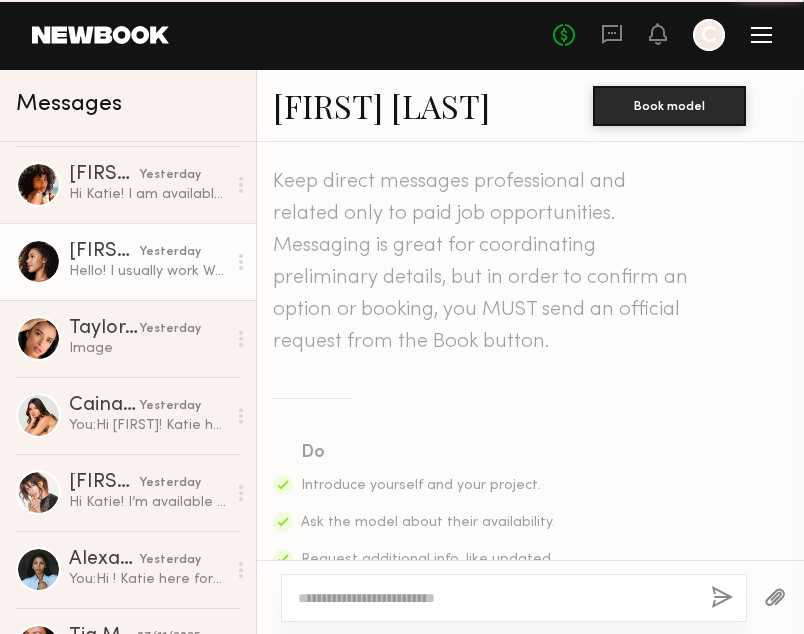 scroll, scrollTop: 728, scrollLeft: 0, axis: vertical 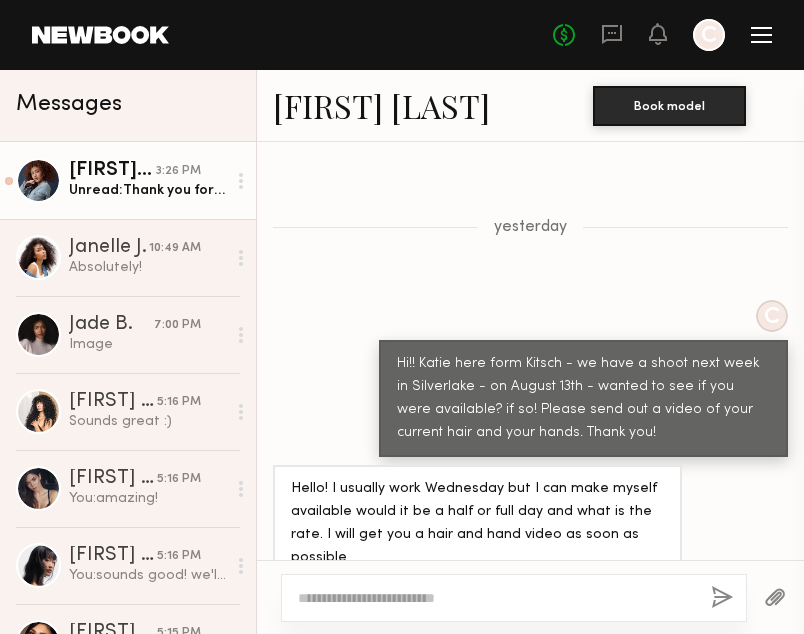 click on "Janelle F. 3:26 PM Unread:  Thank you for the info! Unfortunately I won’t be able to make it. I hope to be considered for future projects!" 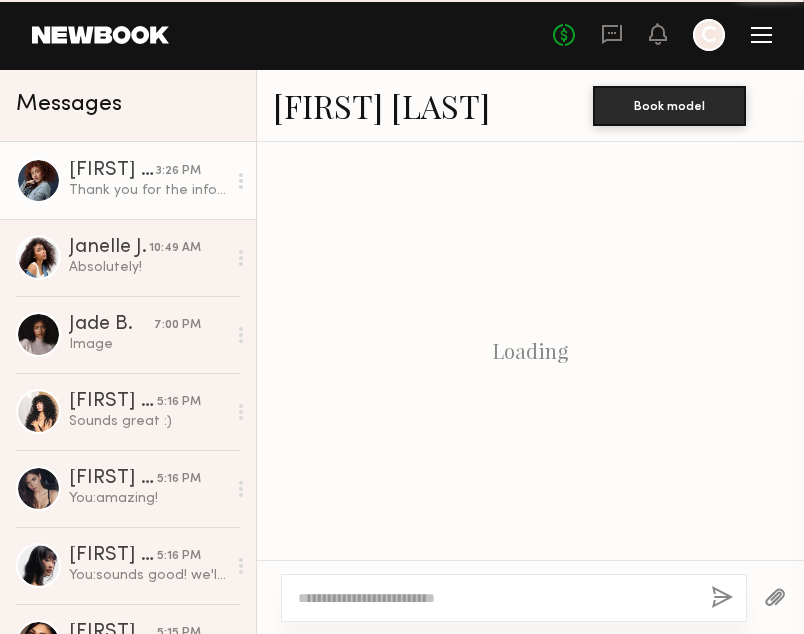 scroll, scrollTop: 1874, scrollLeft: 0, axis: vertical 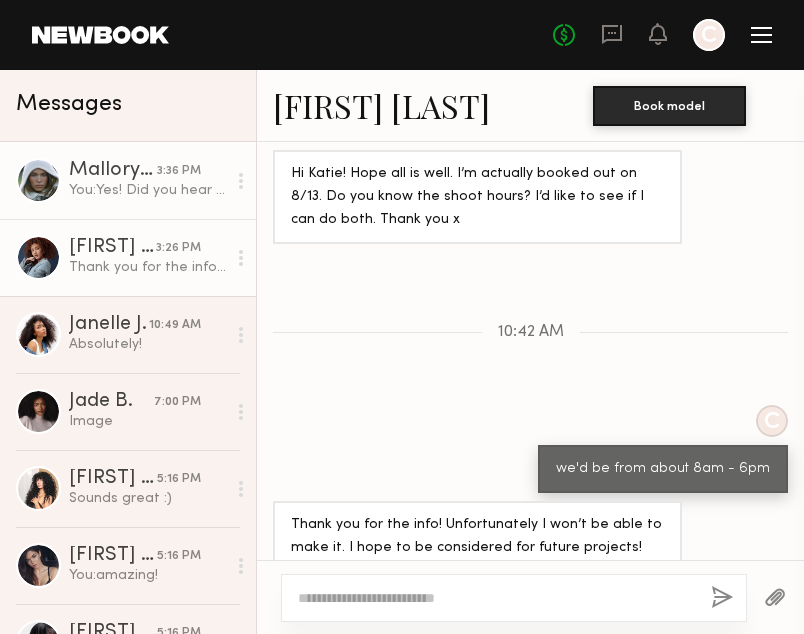 click on "Mallory P. 3:36 PM You:  Yes! Did you hear yet?" 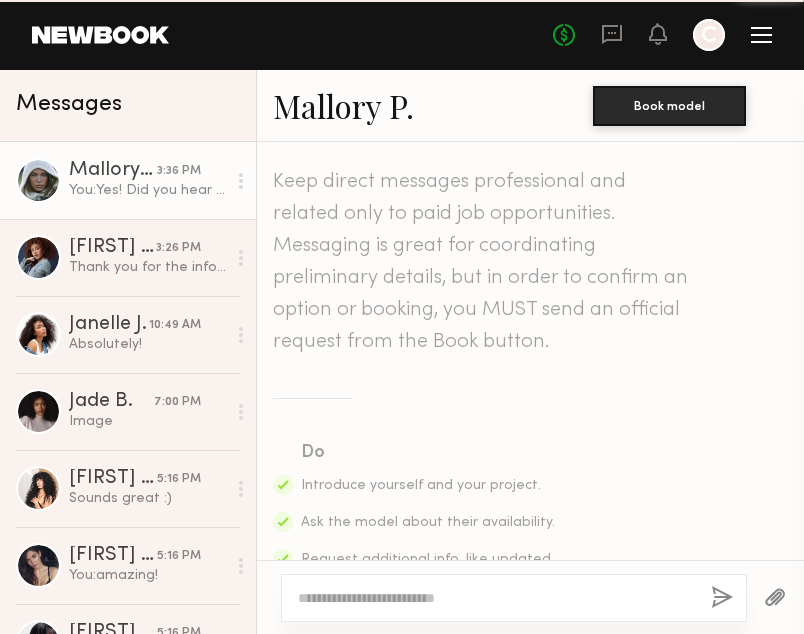 scroll, scrollTop: 930, scrollLeft: 0, axis: vertical 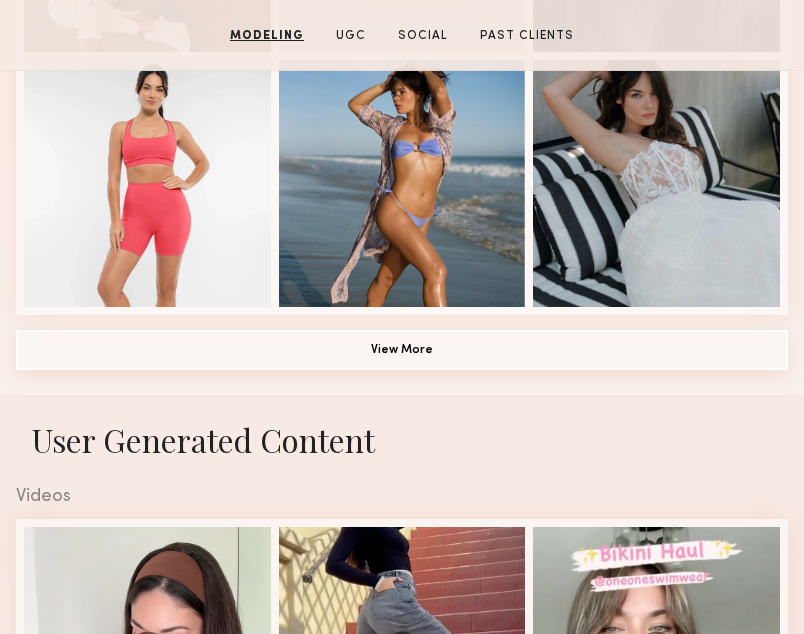 click on "View More" 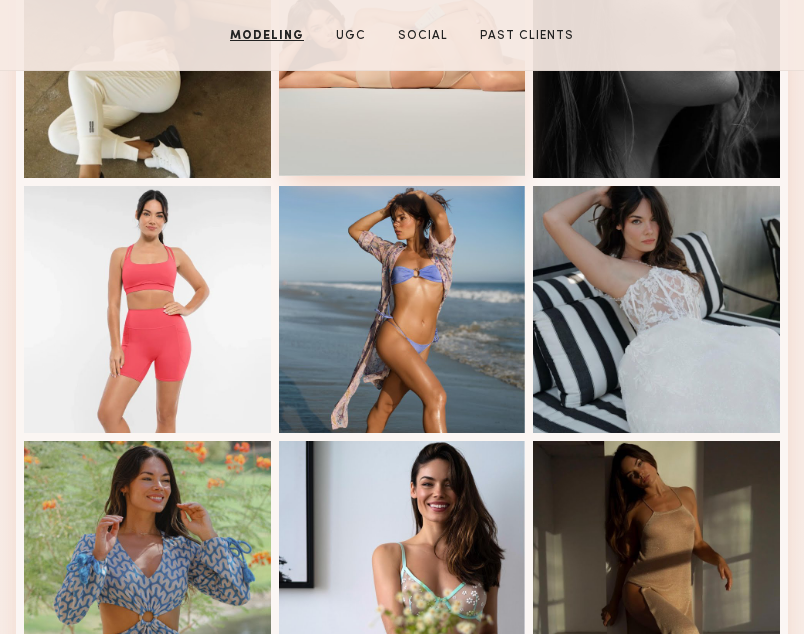 scroll, scrollTop: 1199, scrollLeft: 0, axis: vertical 